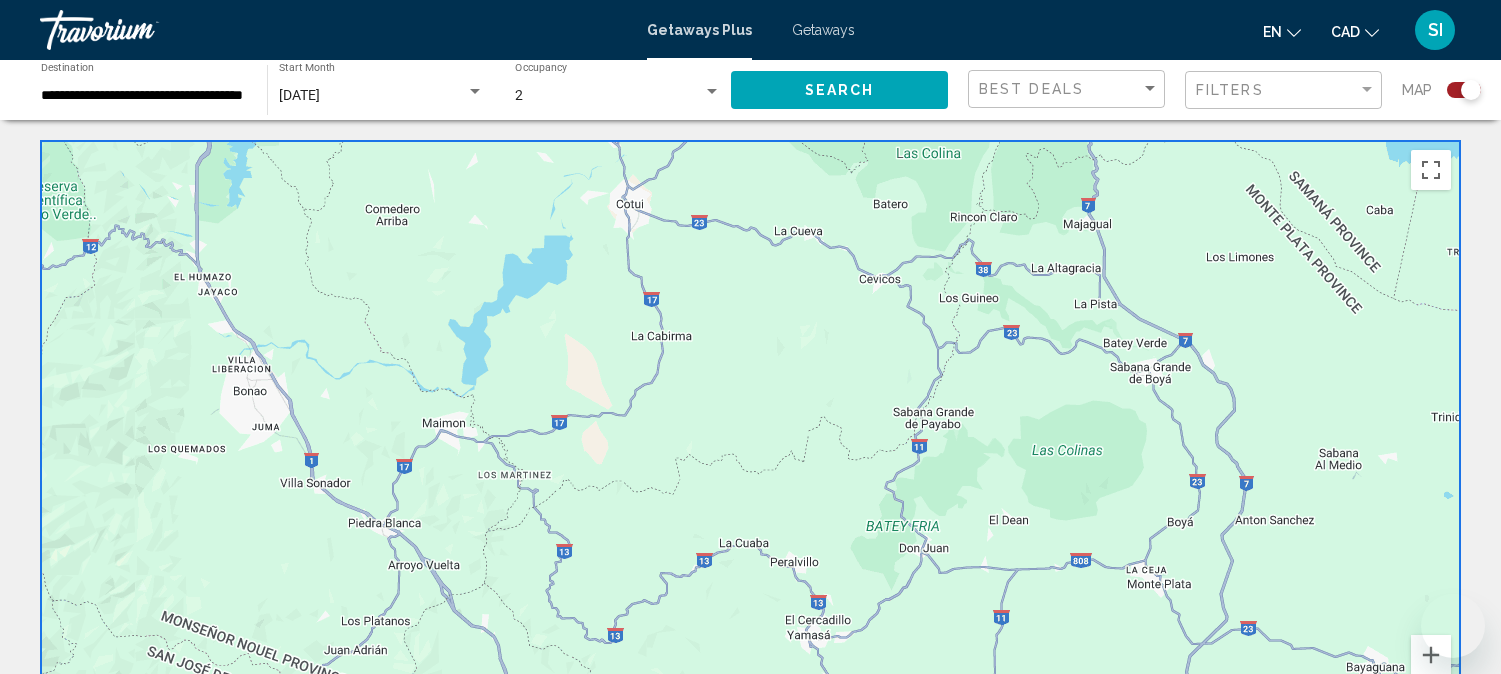 scroll, scrollTop: 177, scrollLeft: 0, axis: vertical 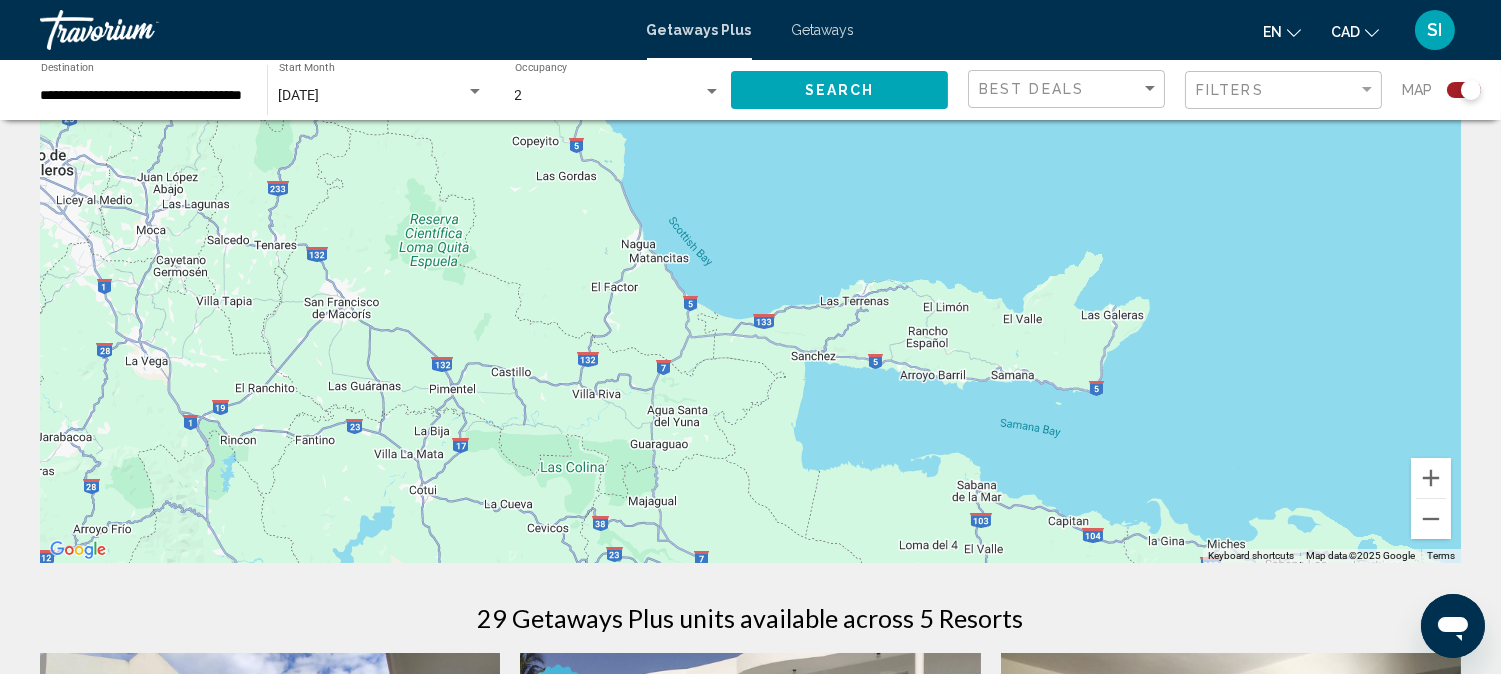 drag, startPoint x: 1202, startPoint y: 213, endPoint x: 1007, endPoint y: 446, distance: 303.83218 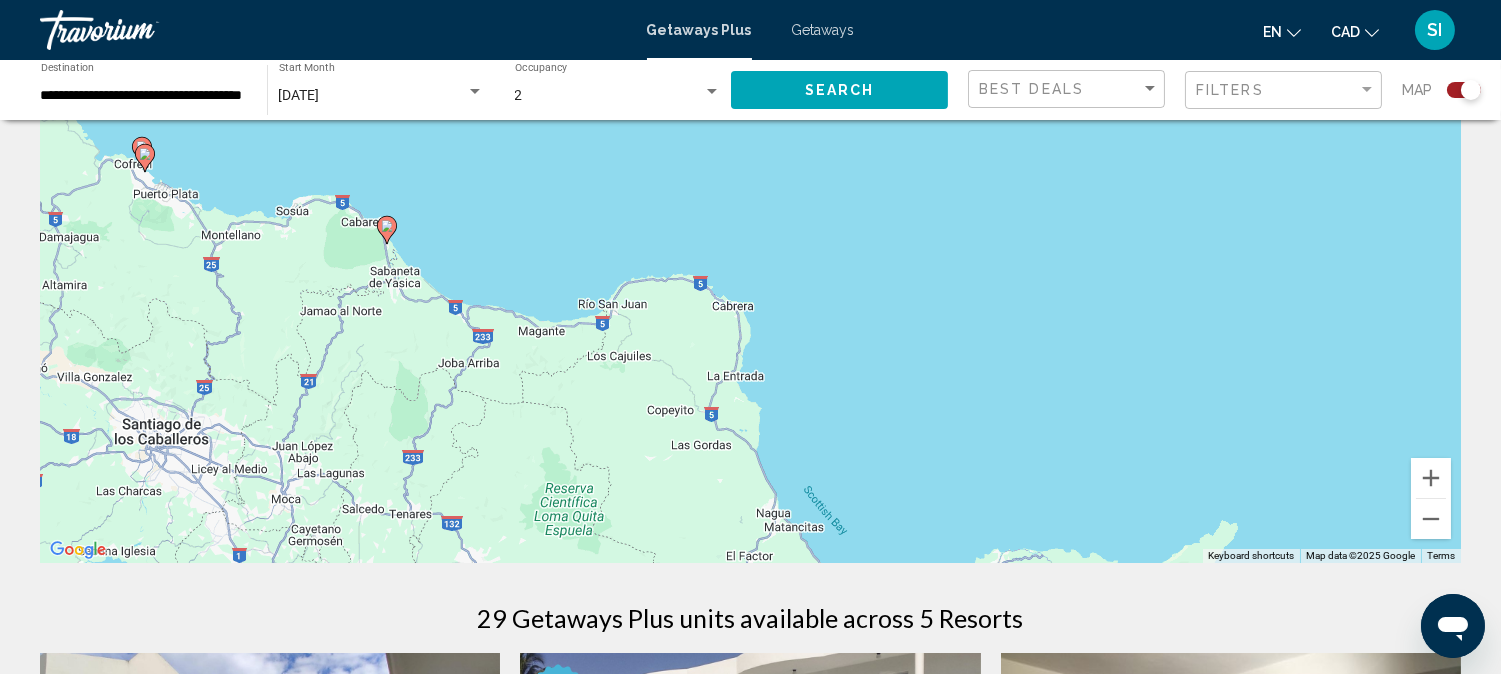 drag, startPoint x: 640, startPoint y: 265, endPoint x: 776, endPoint y: 536, distance: 303.21115 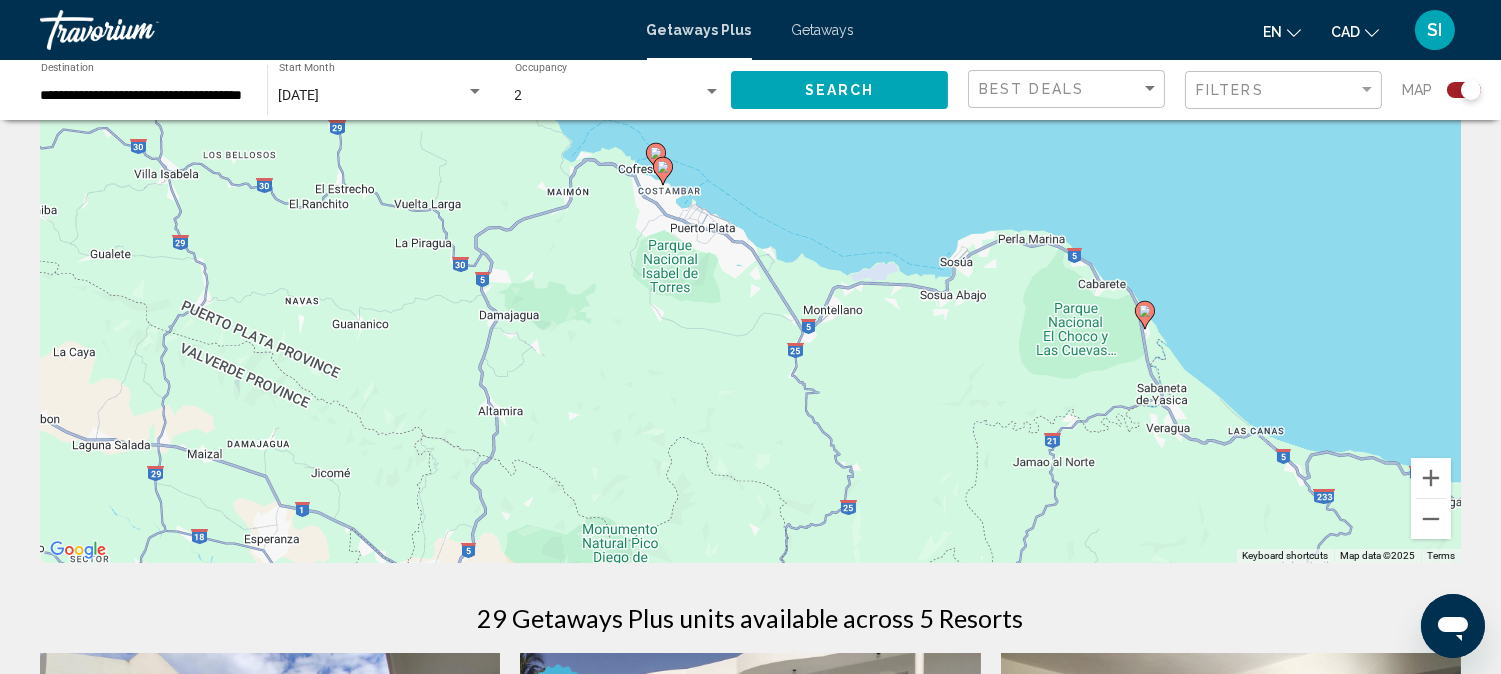 drag, startPoint x: 313, startPoint y: 245, endPoint x: 1174, endPoint y: 445, distance: 883.92365 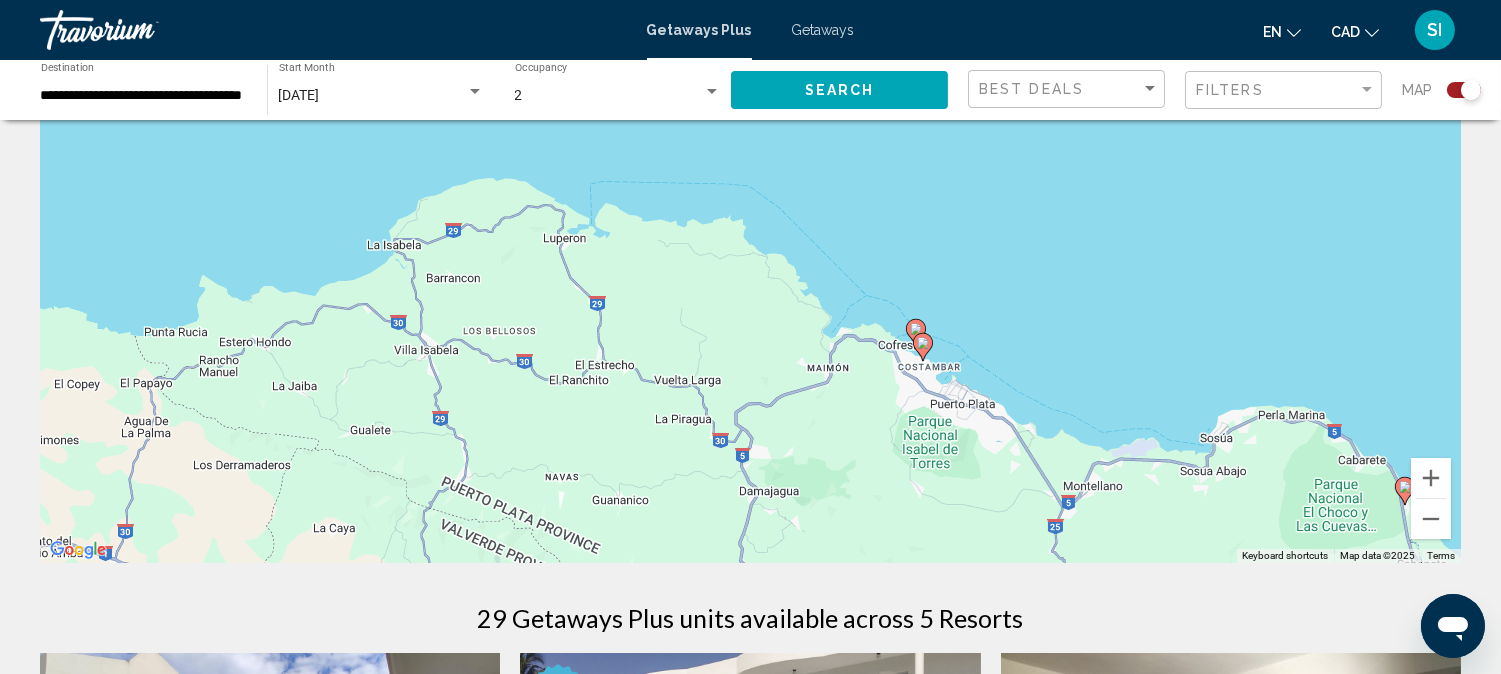 drag, startPoint x: 677, startPoint y: 360, endPoint x: 940, endPoint y: 536, distance: 316.45694 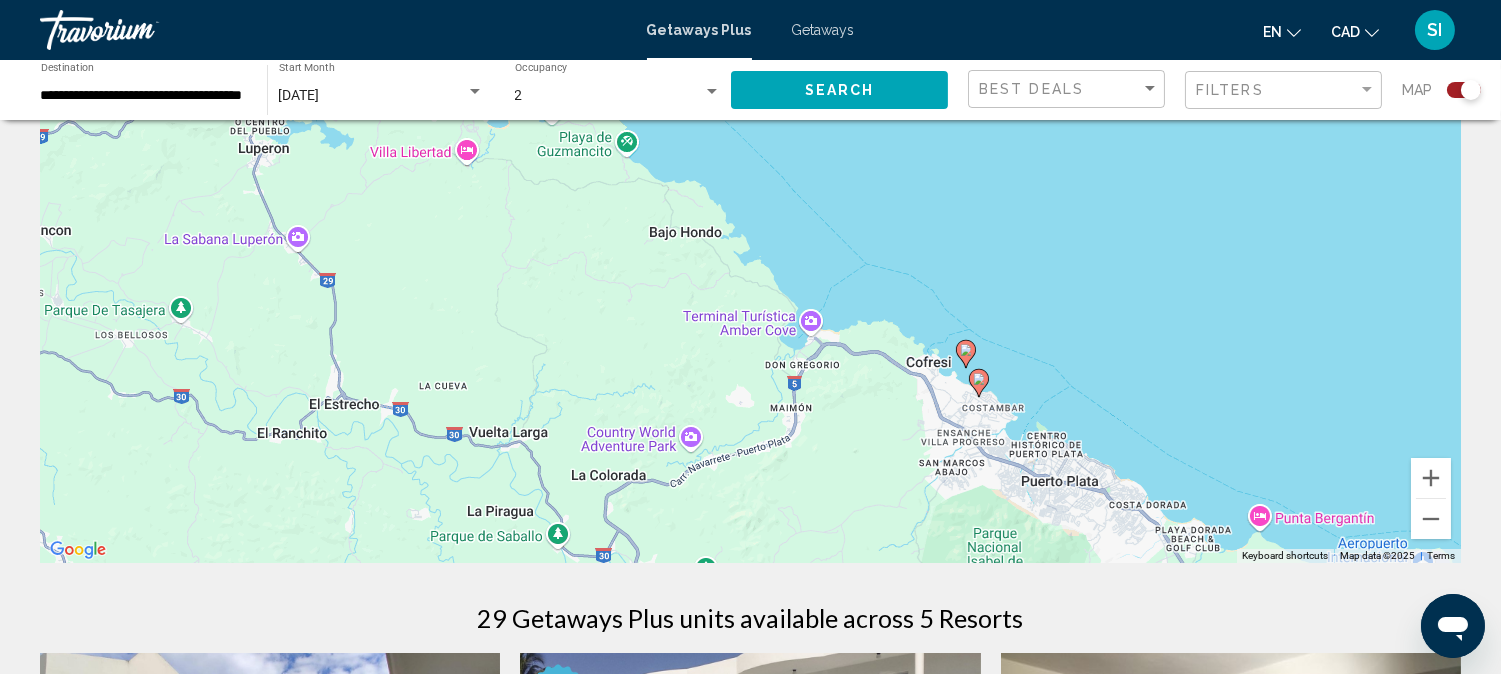 click on "To navigate, press the arrow keys. To activate drag with keyboard, press Alt + Enter. Once in keyboard drag state, use the arrow keys to move the marker. To complete the drag, press the Enter key. To cancel, press Escape." at bounding box center (750, 263) 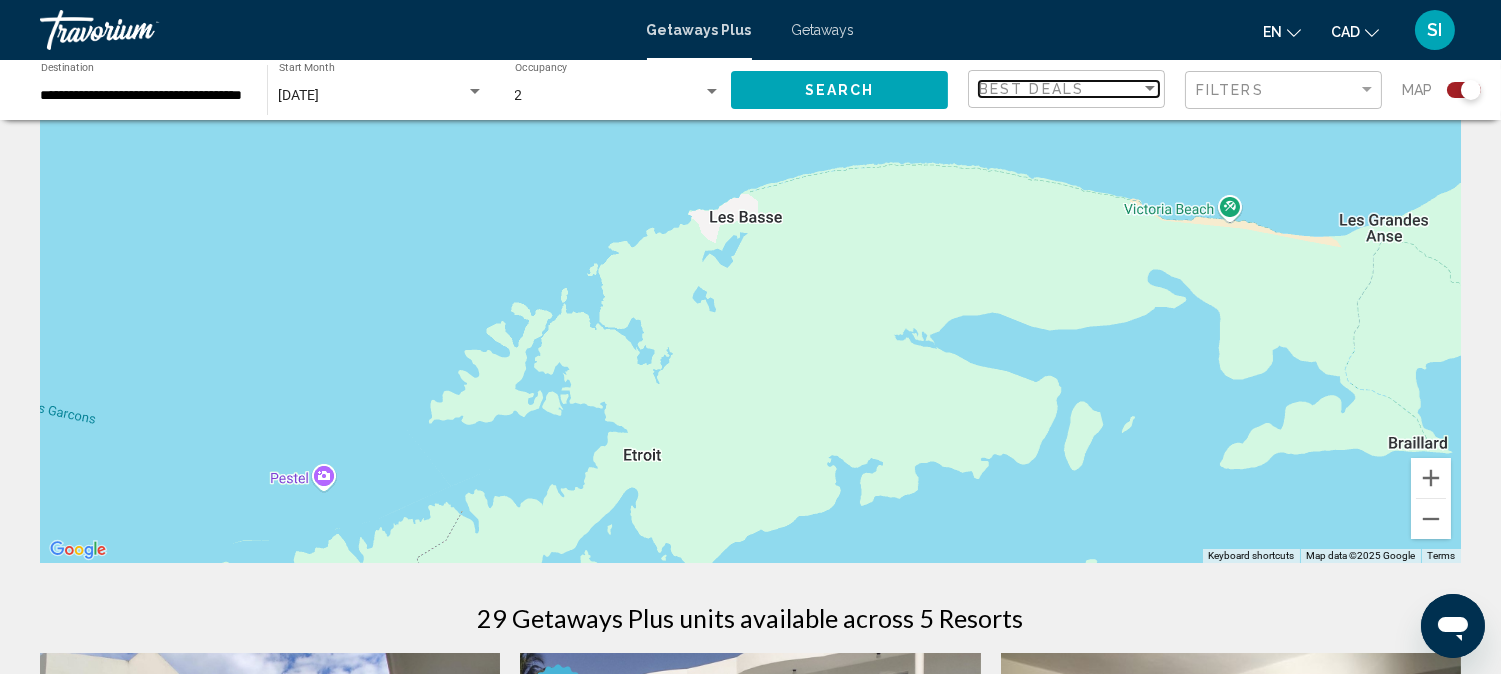 click at bounding box center [1150, 89] 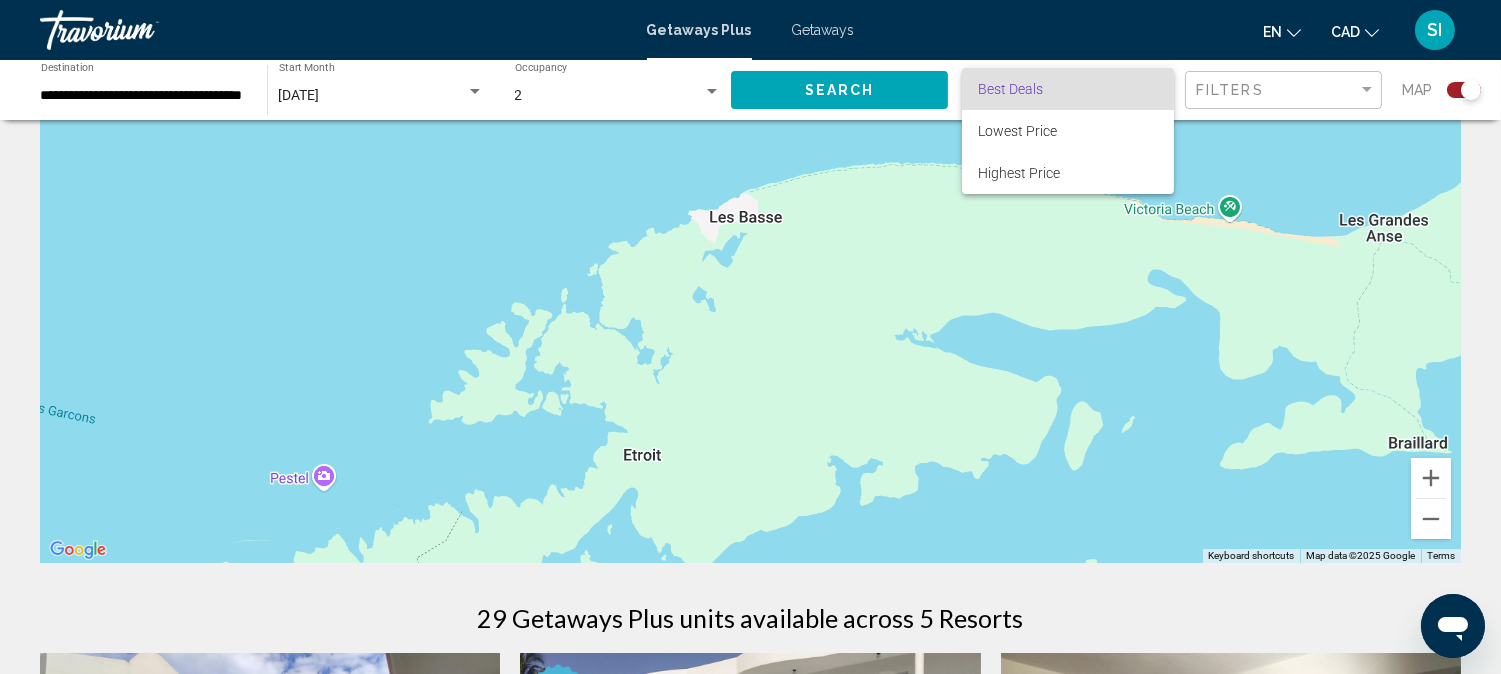 click at bounding box center [750, 337] 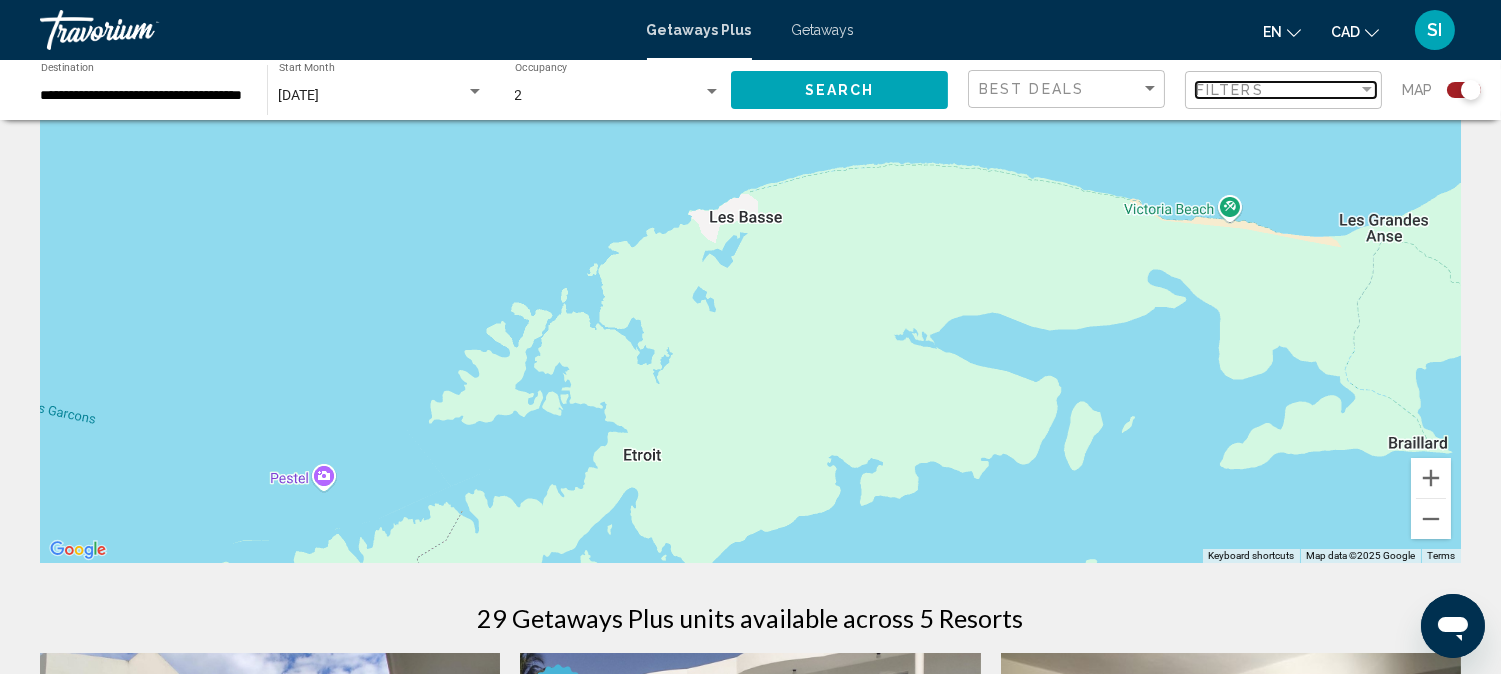 click at bounding box center (1367, 90) 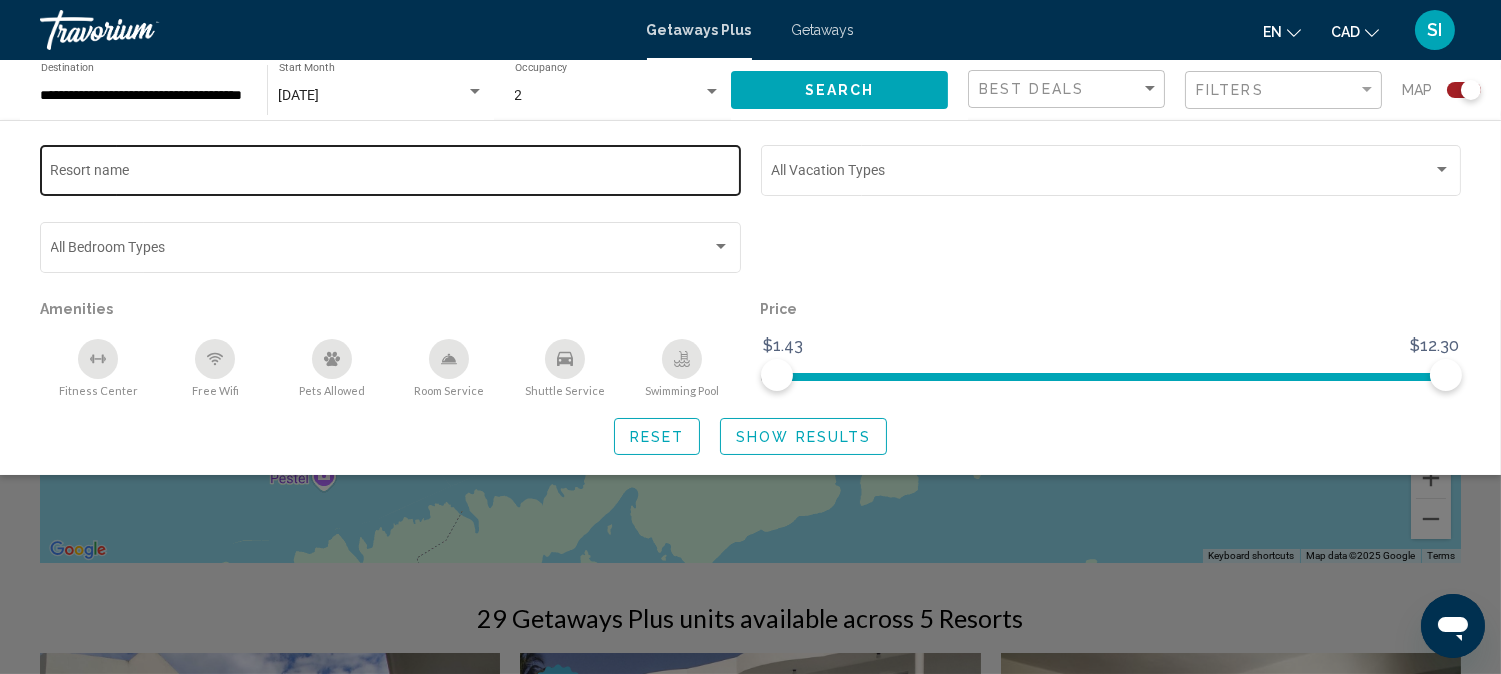 drag, startPoint x: 454, startPoint y: 163, endPoint x: 217, endPoint y: 173, distance: 237.21088 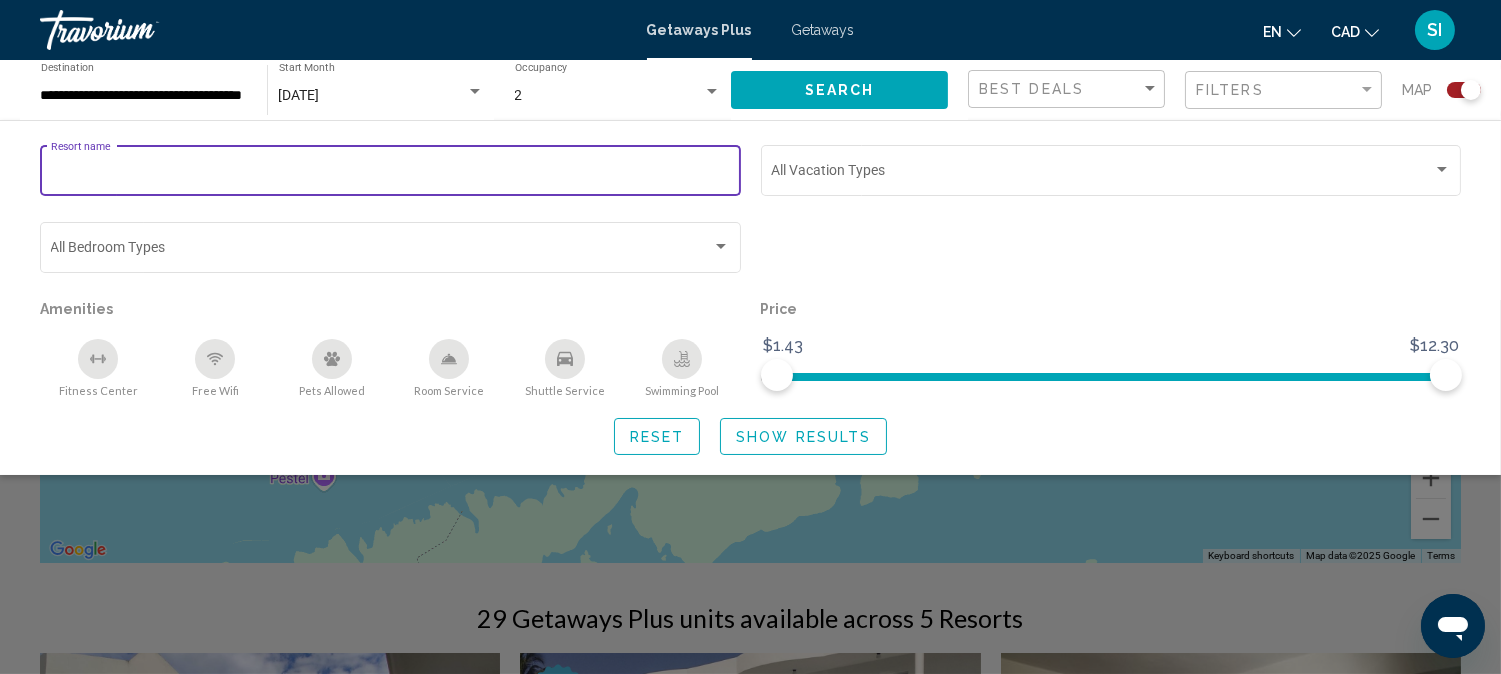 paste on "**********" 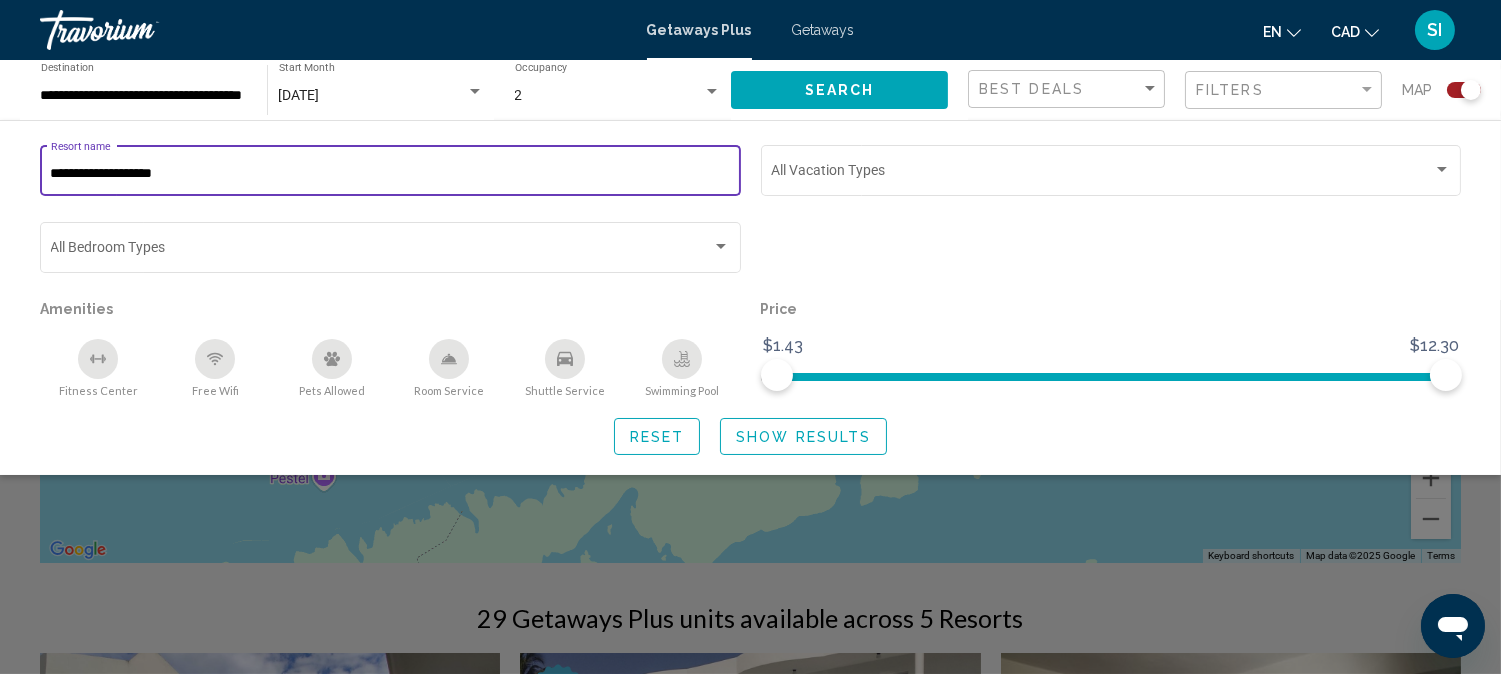 type on "**********" 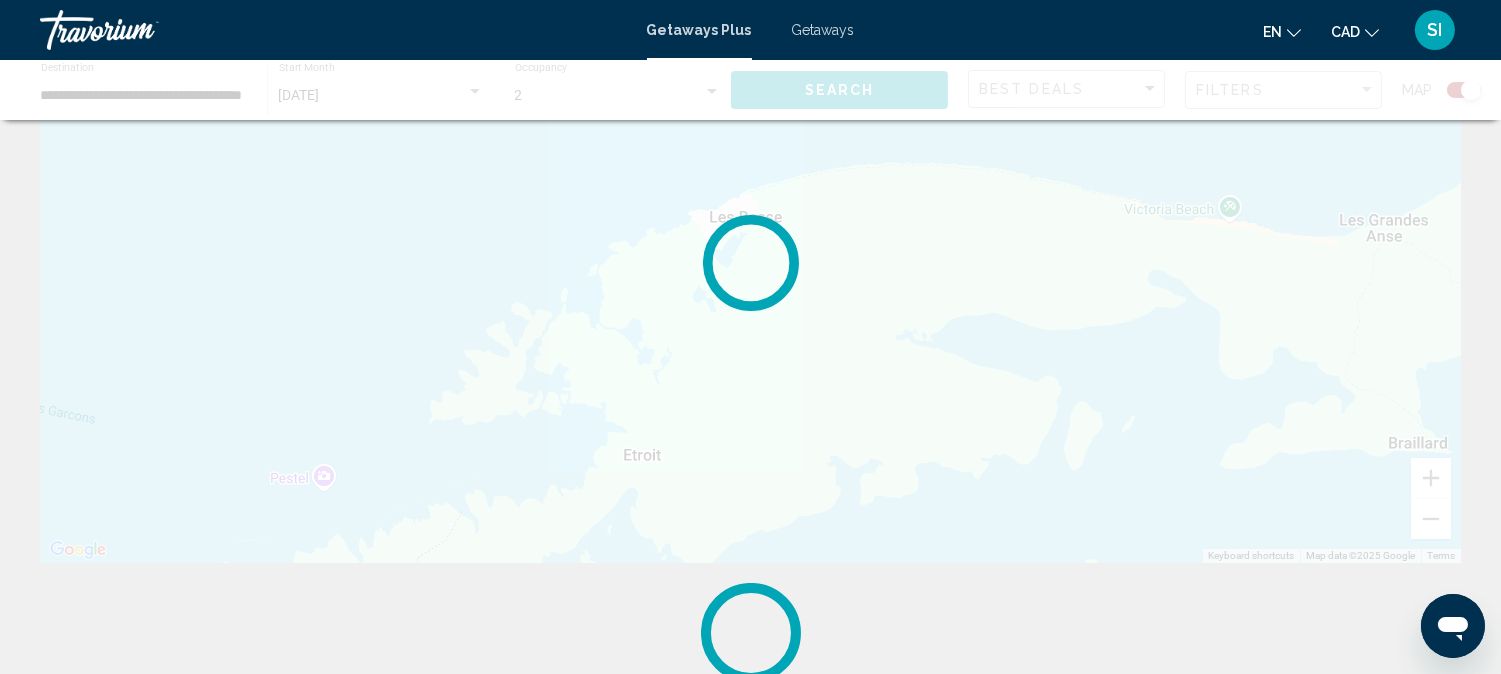 scroll, scrollTop: 0, scrollLeft: 0, axis: both 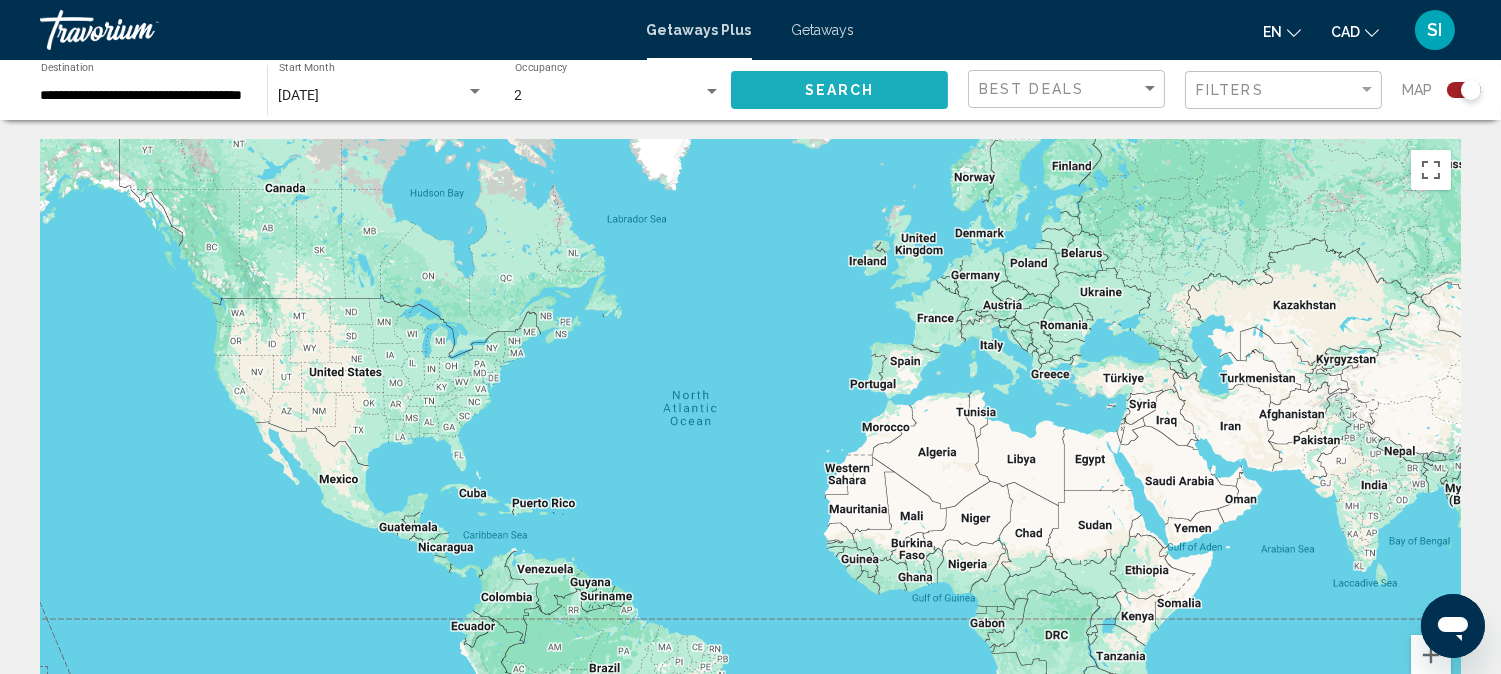 click on "Search" 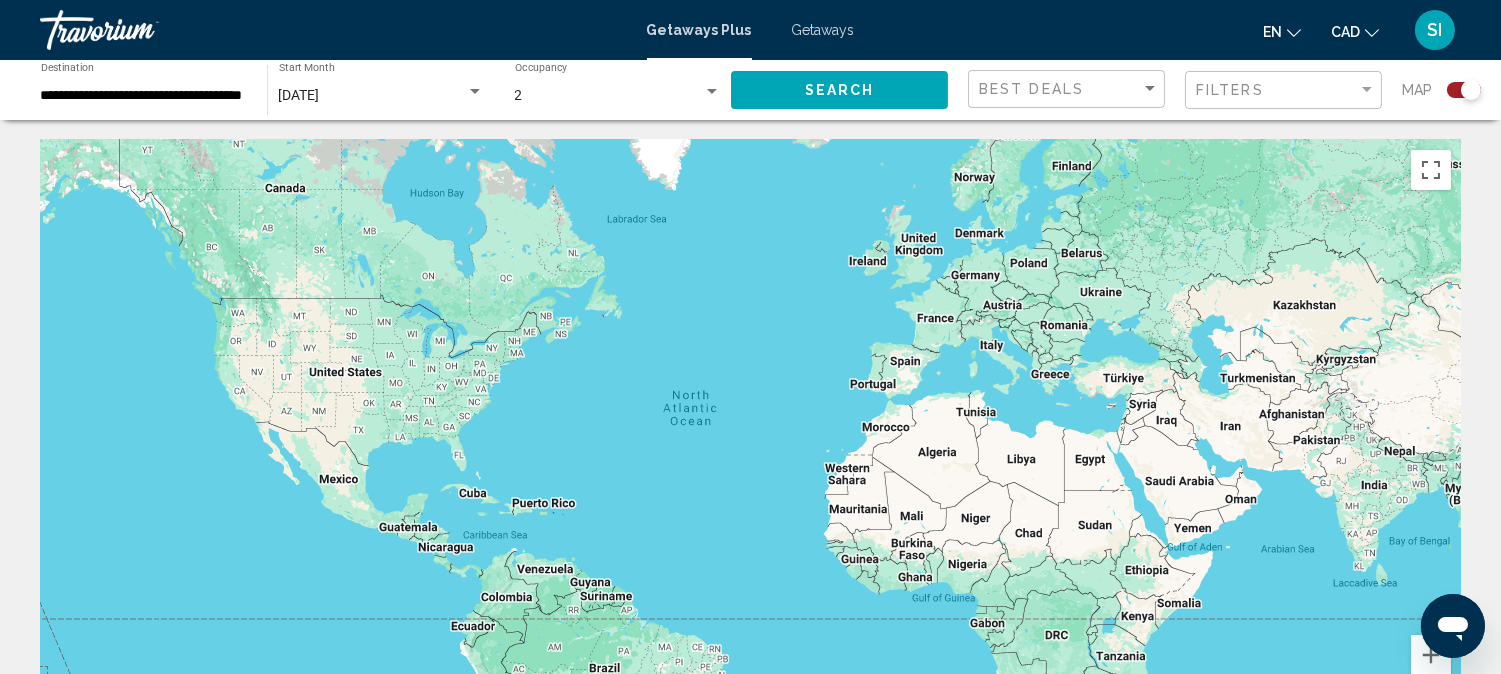 type 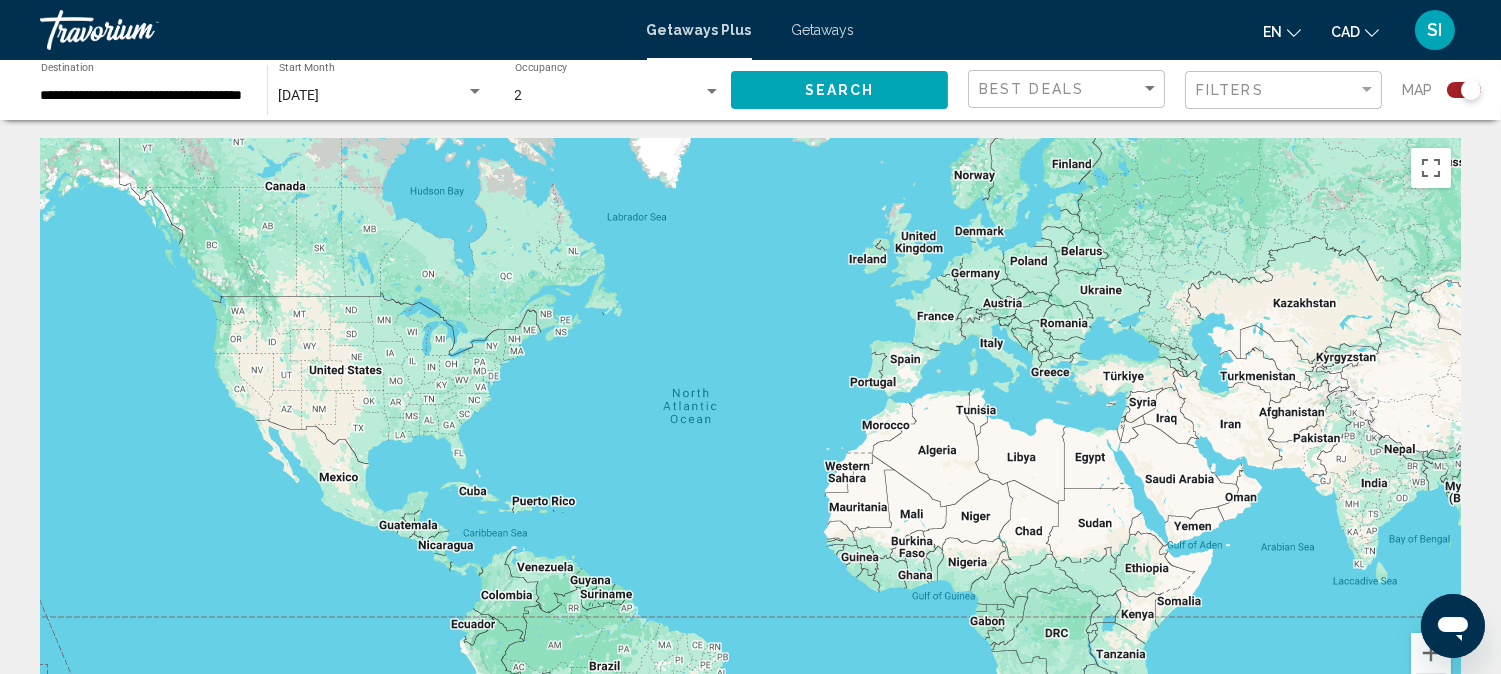 scroll, scrollTop: 0, scrollLeft: 0, axis: both 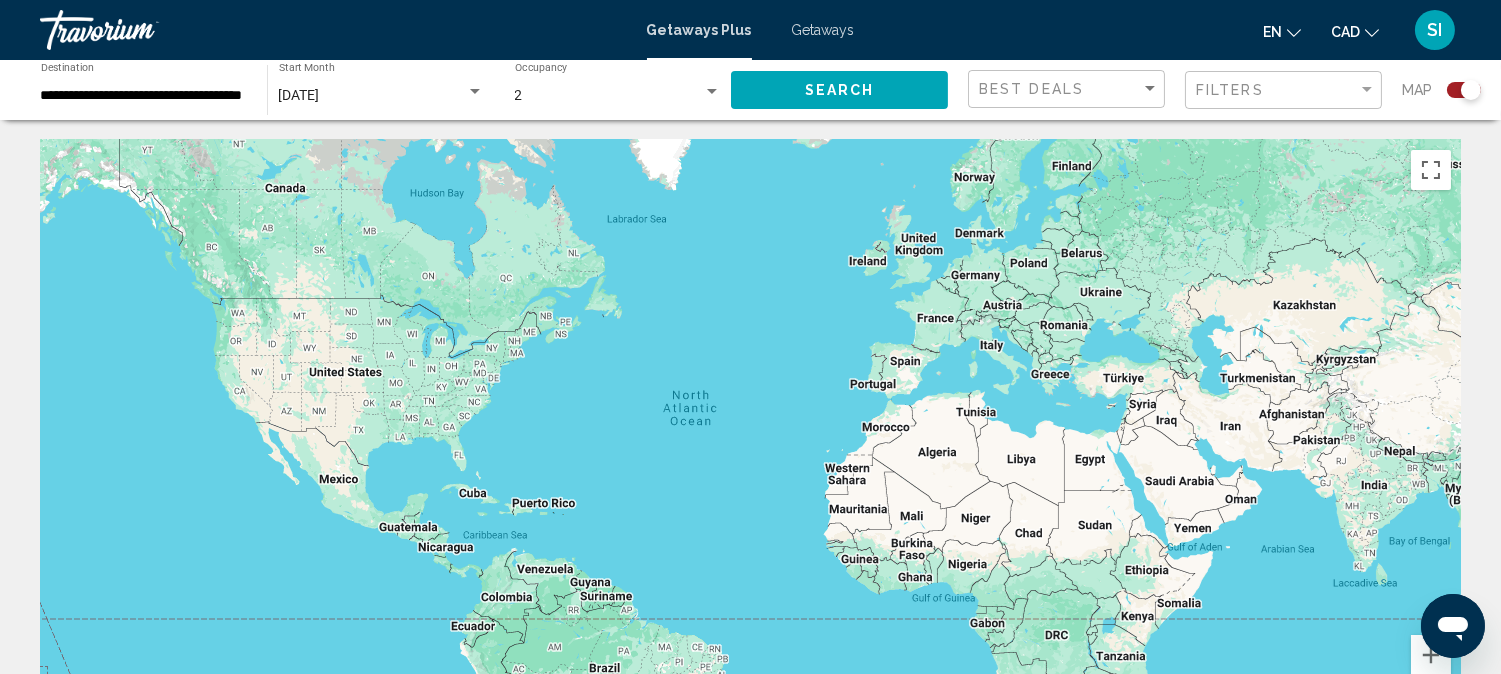 click on "To navigate, press the arrow keys." at bounding box center [750, 440] 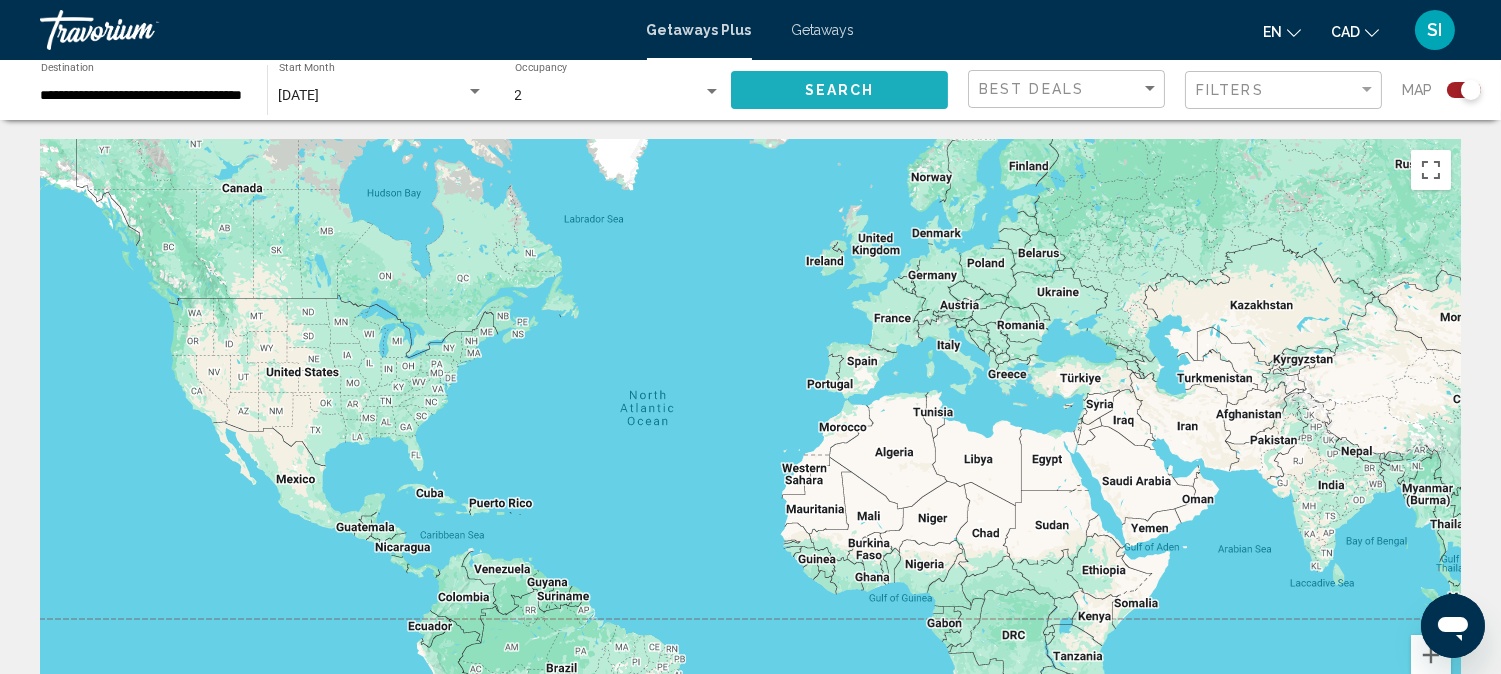 click on "Search" 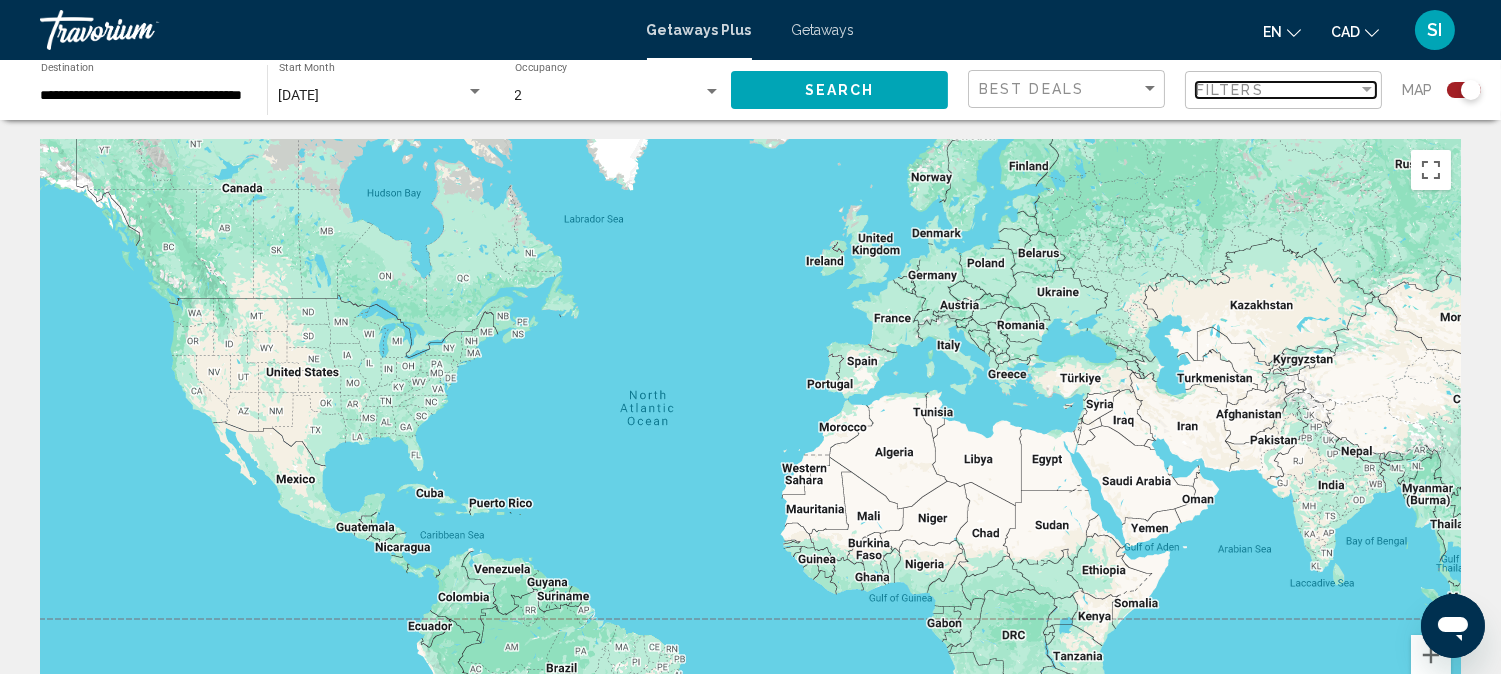 click on "Filters" at bounding box center [1277, 90] 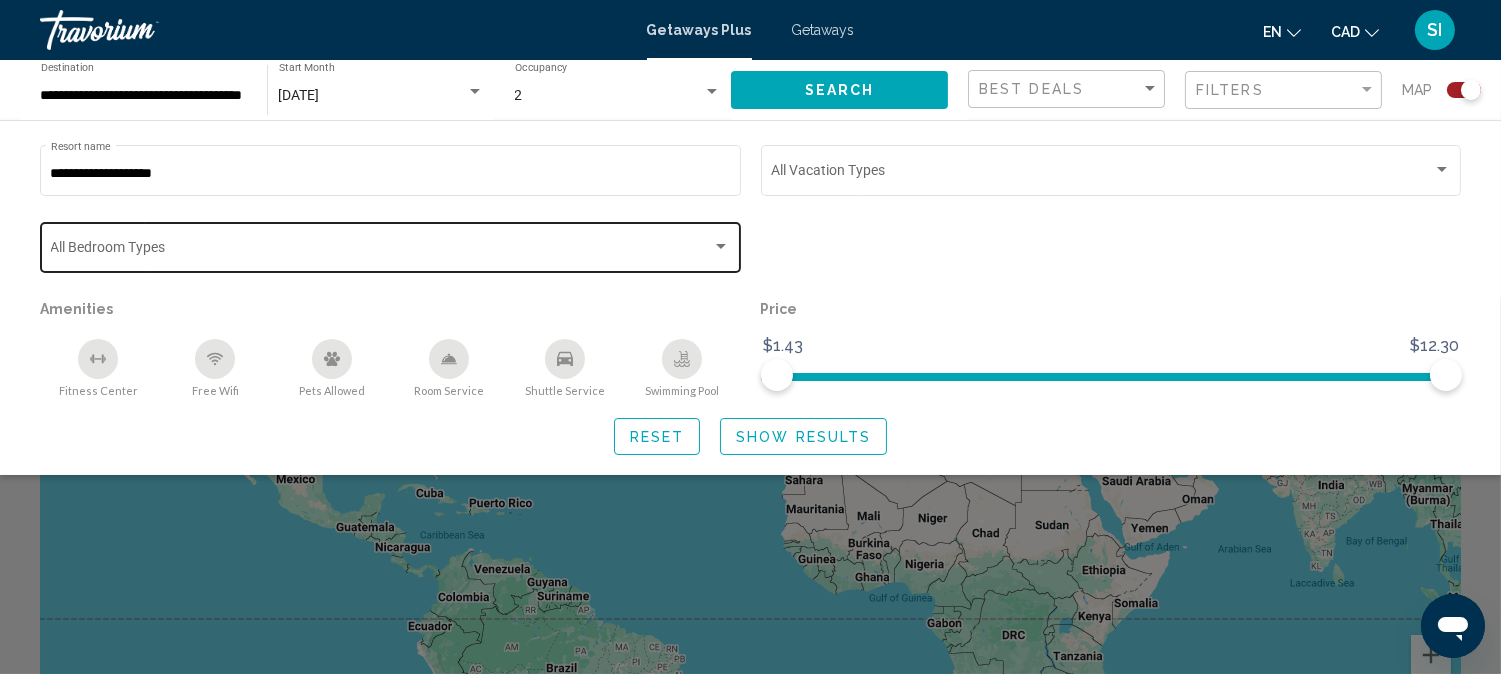 click at bounding box center [721, 247] 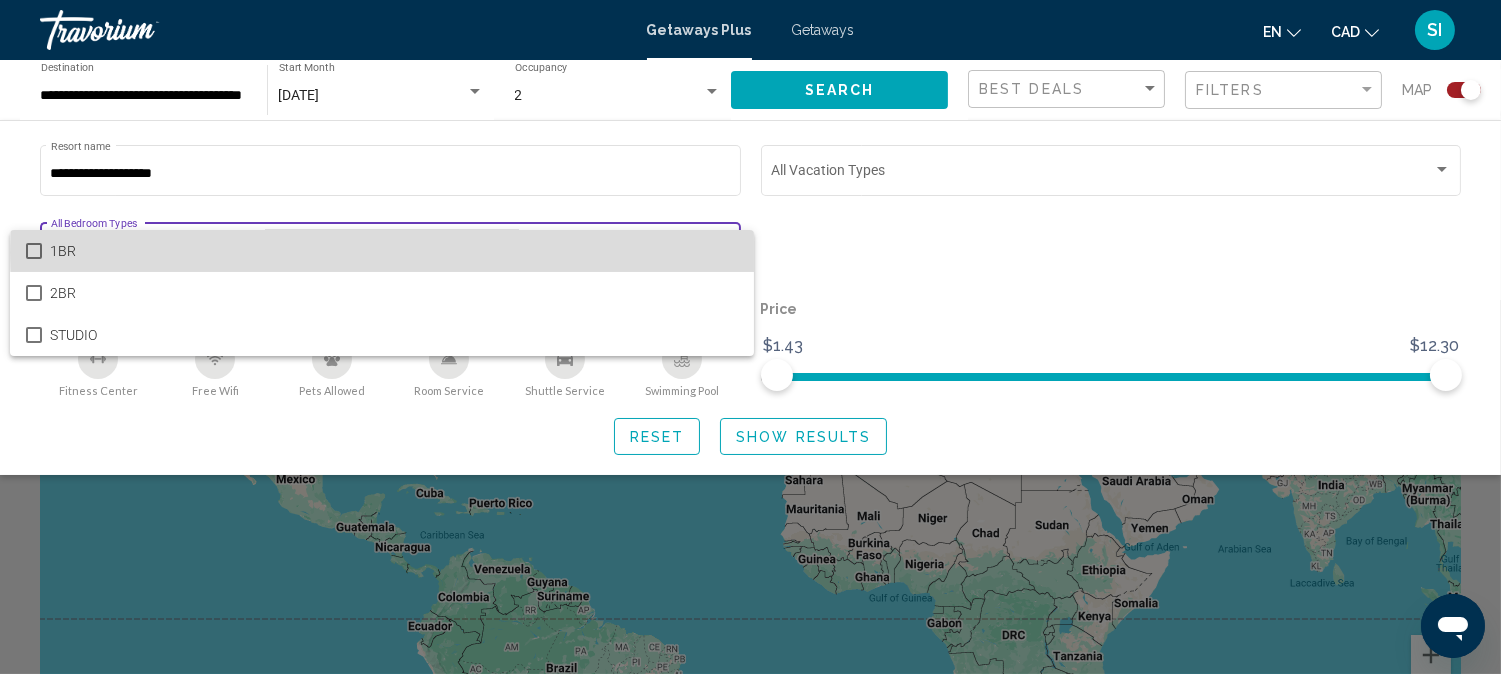 click on "1BR" at bounding box center (394, 251) 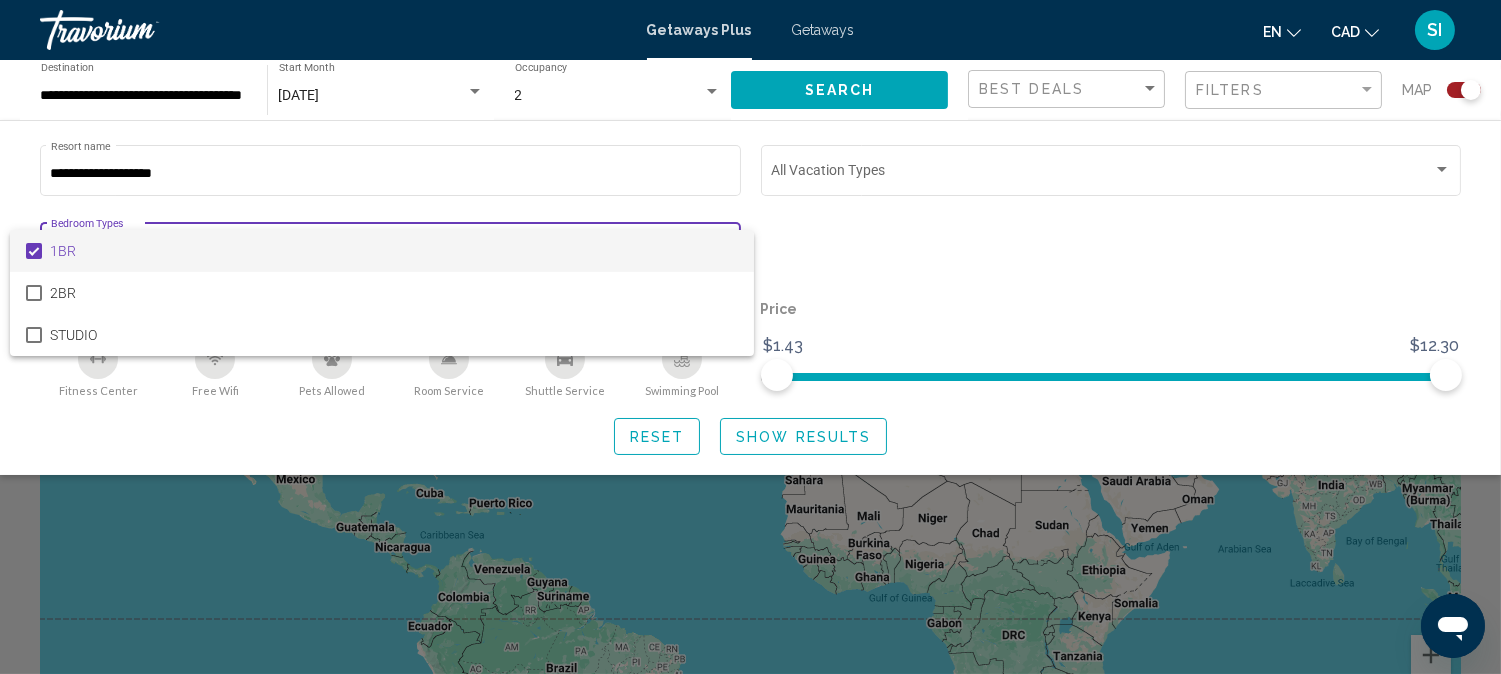 click at bounding box center [750, 337] 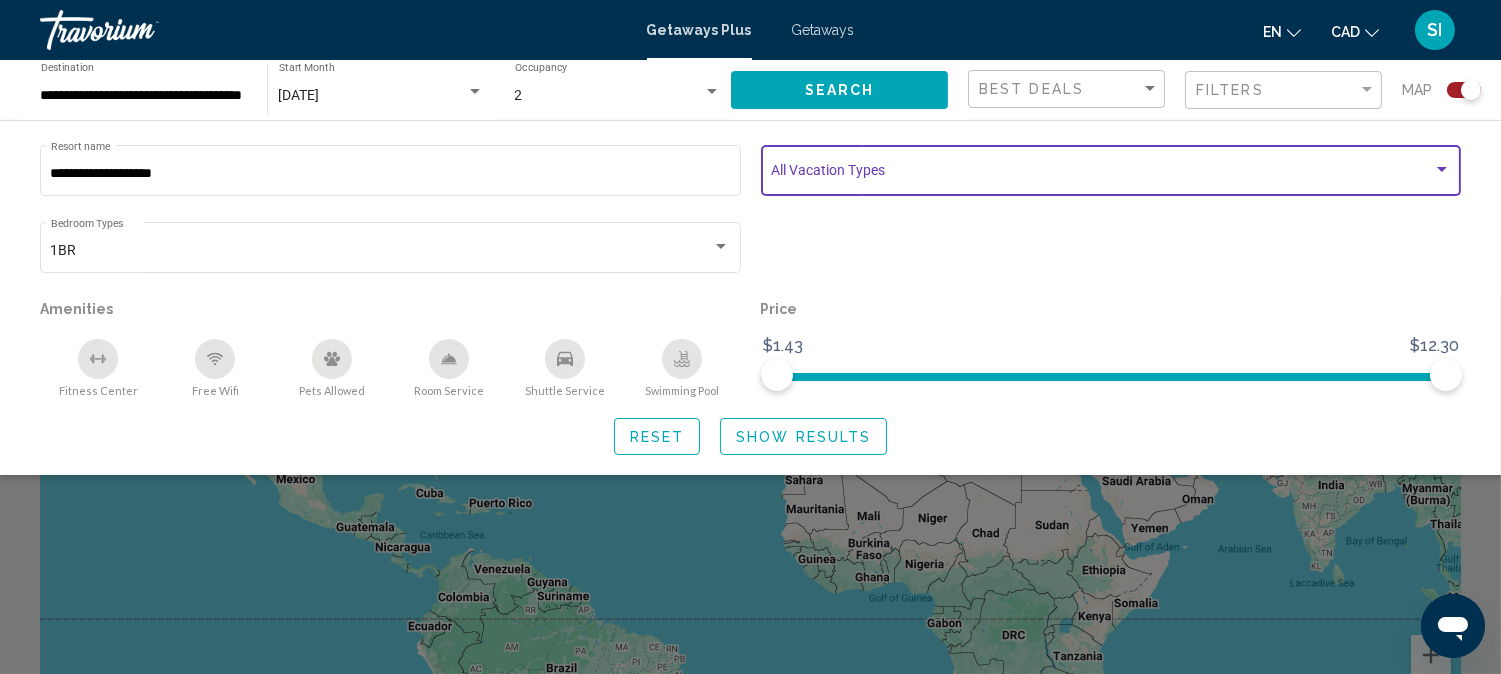 click at bounding box center (1442, 169) 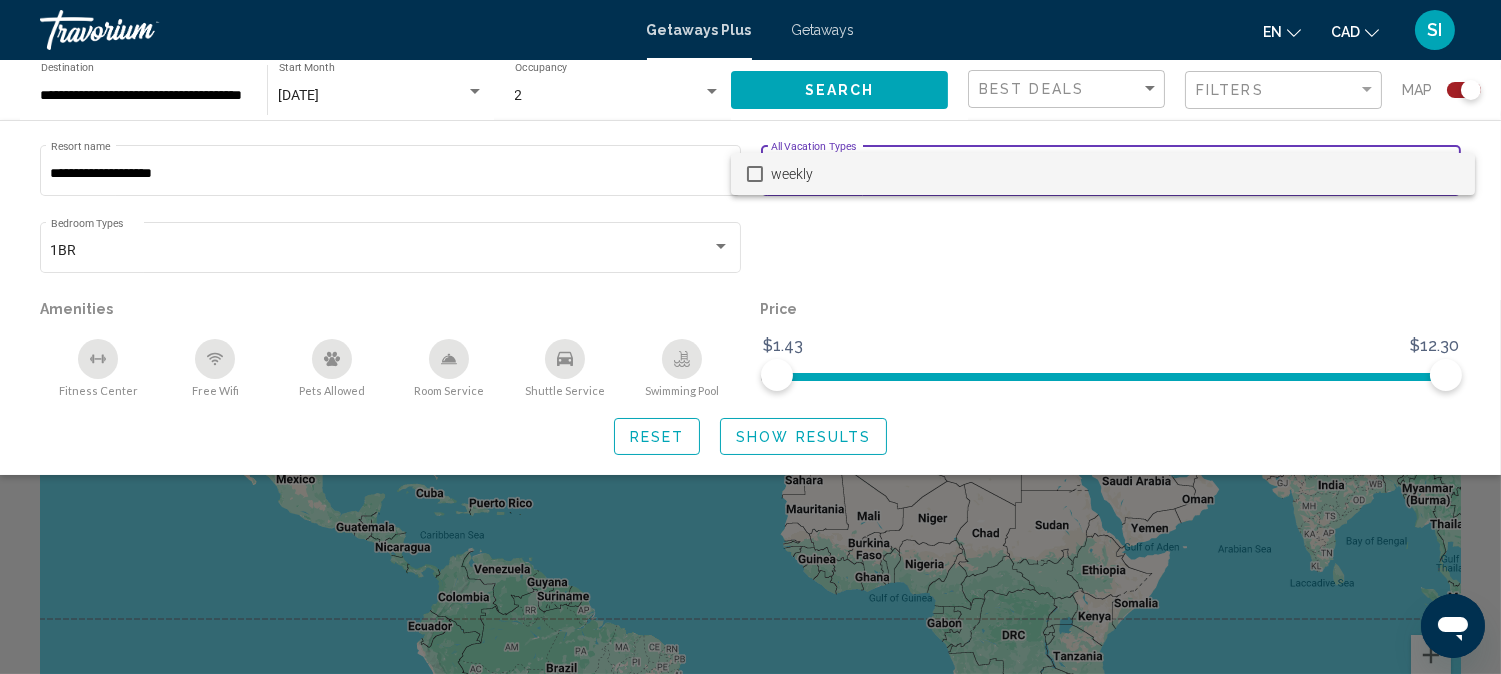 click at bounding box center (750, 337) 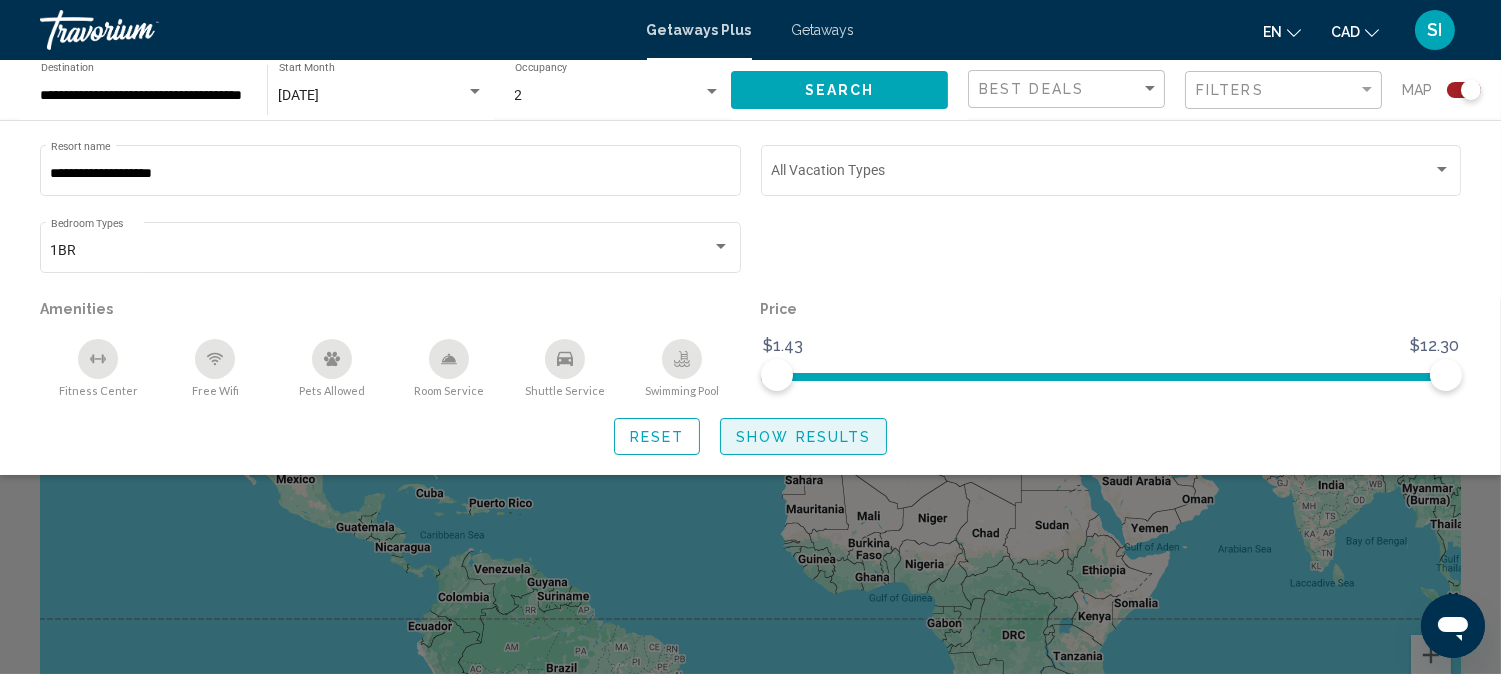 click on "Show Results" 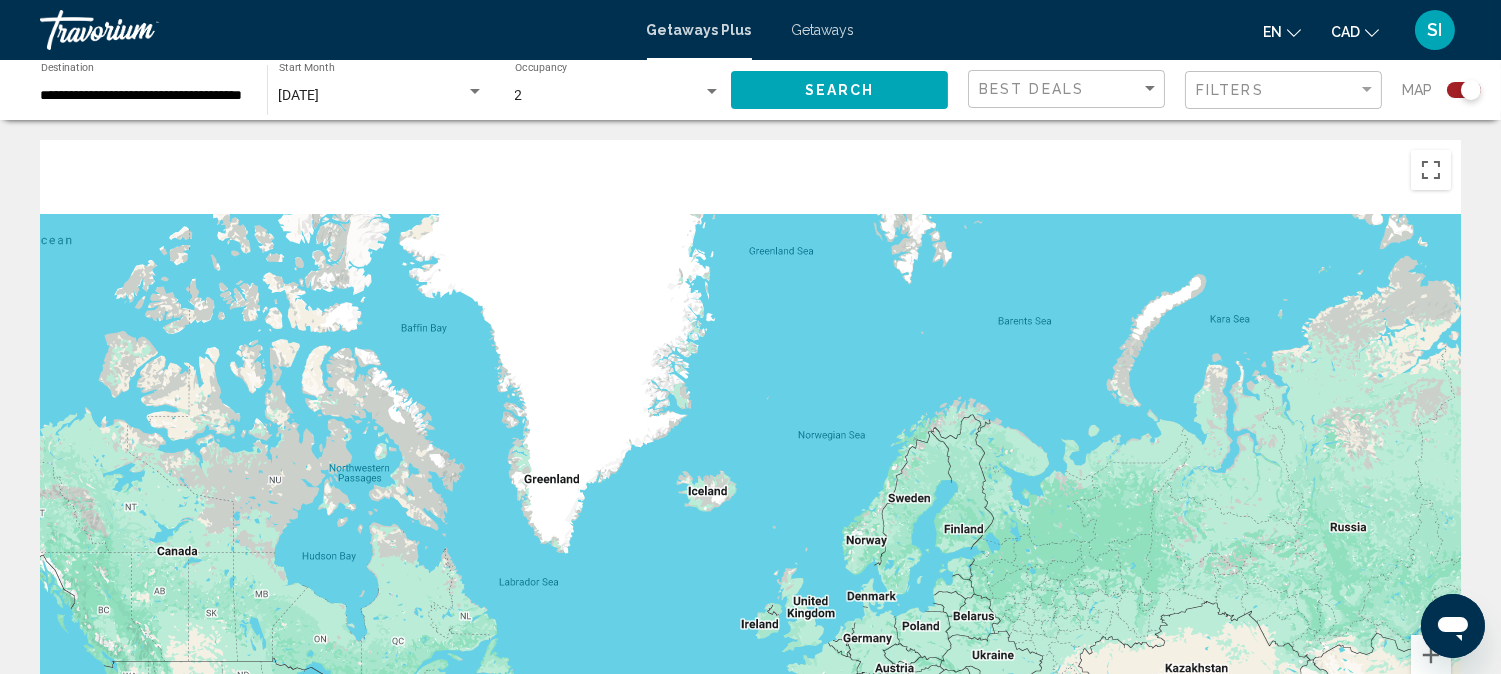 drag, startPoint x: 974, startPoint y: 394, endPoint x: 953, endPoint y: 717, distance: 323.68195 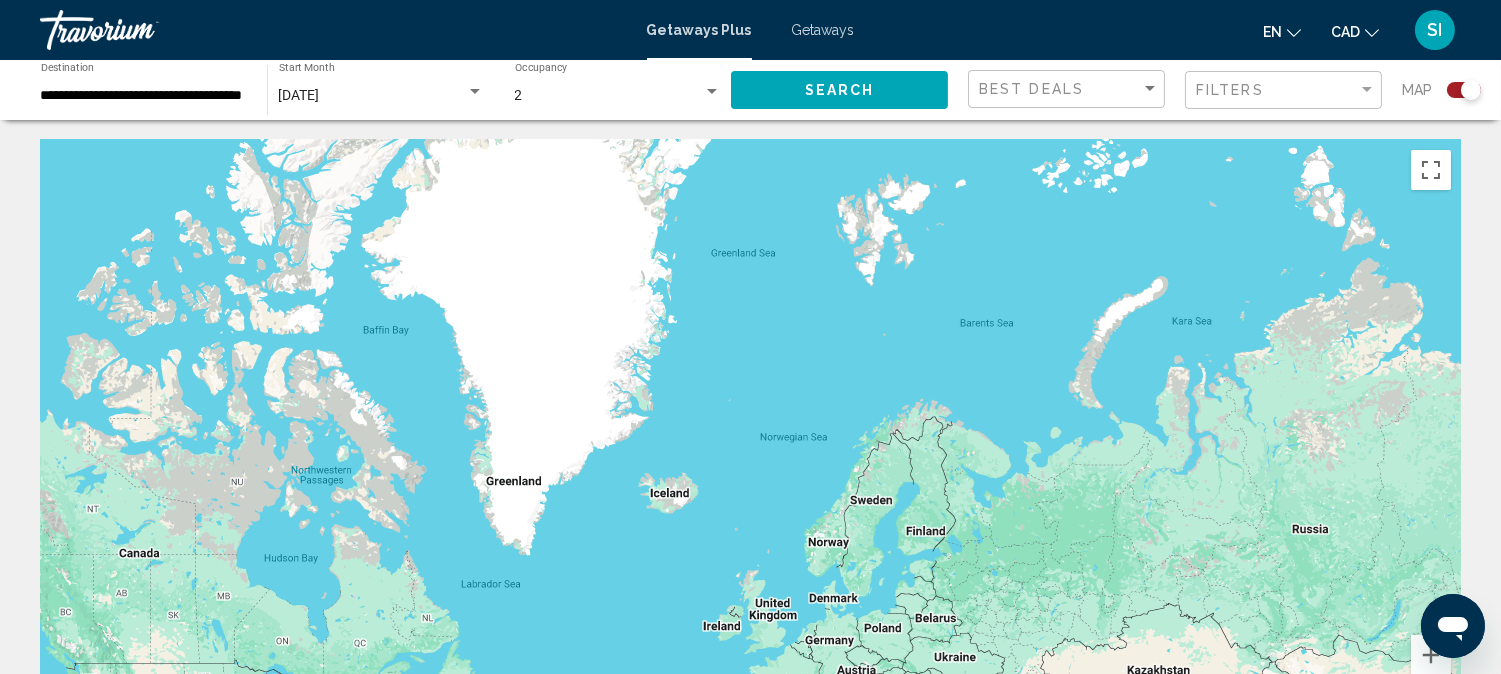 drag, startPoint x: 902, startPoint y: 523, endPoint x: 897, endPoint y: 106, distance: 417.02997 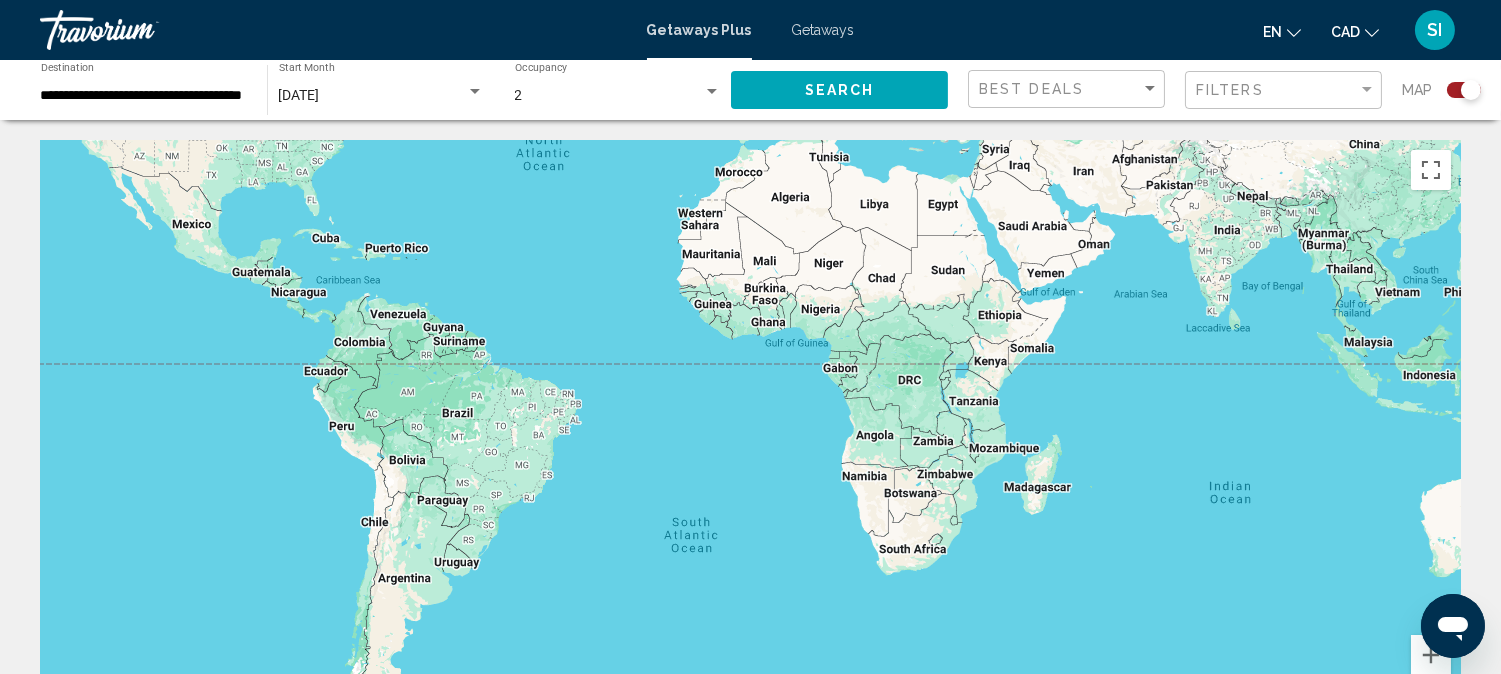 drag, startPoint x: 897, startPoint y: 298, endPoint x: 800, endPoint y: 171, distance: 159.80614 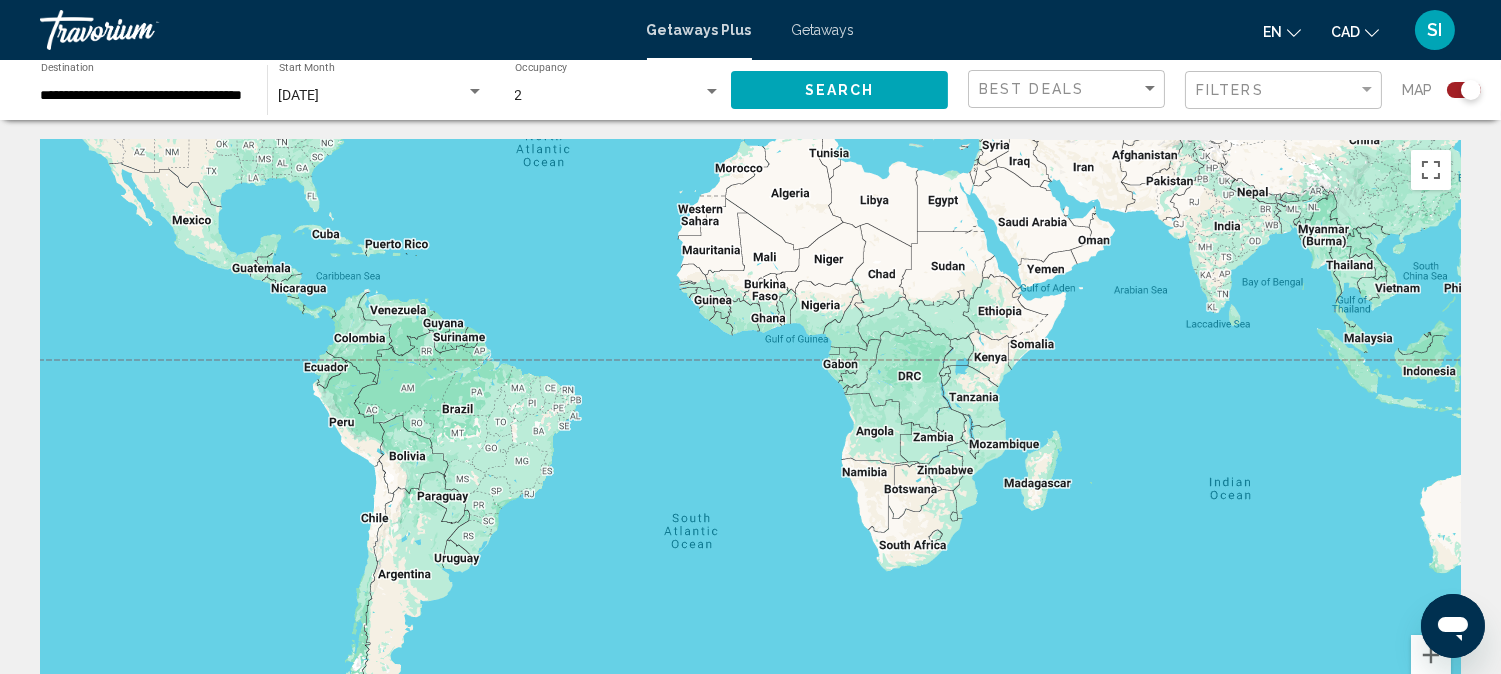 click 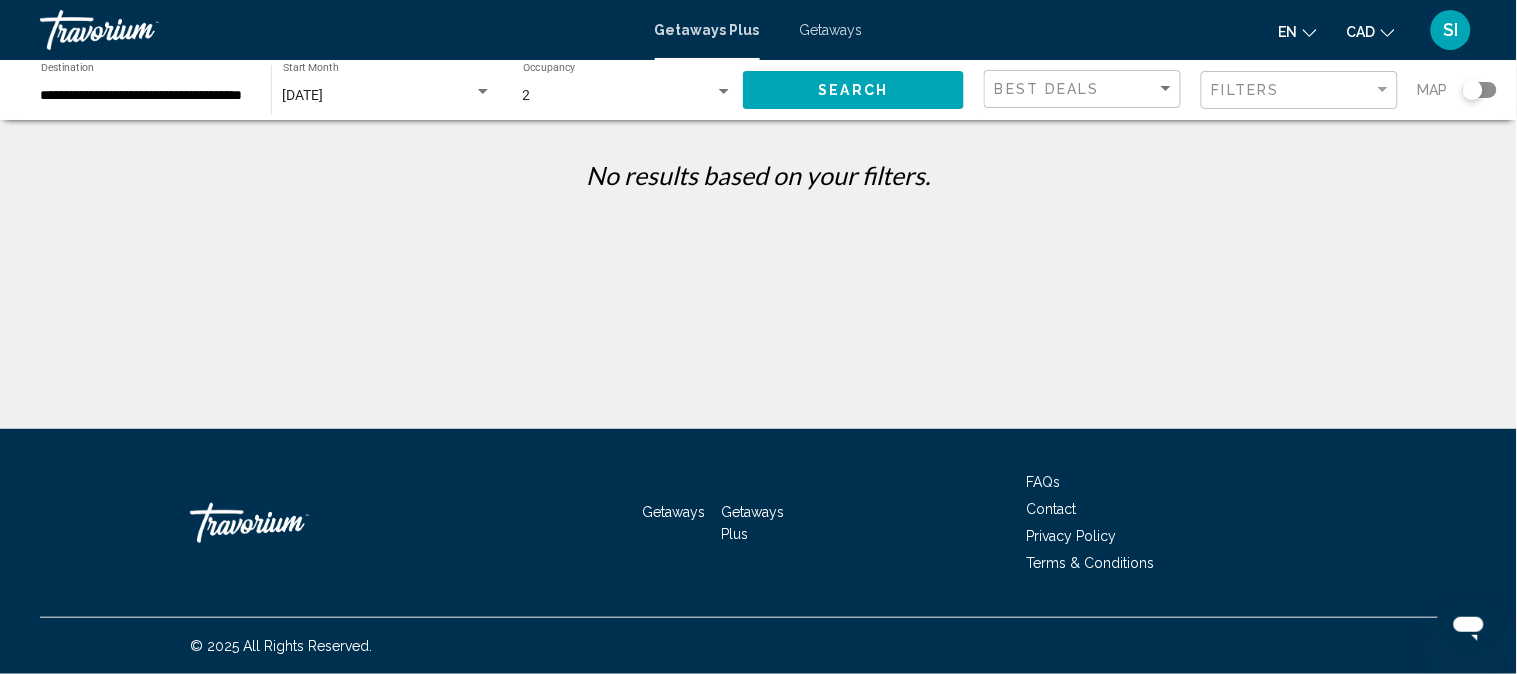 click 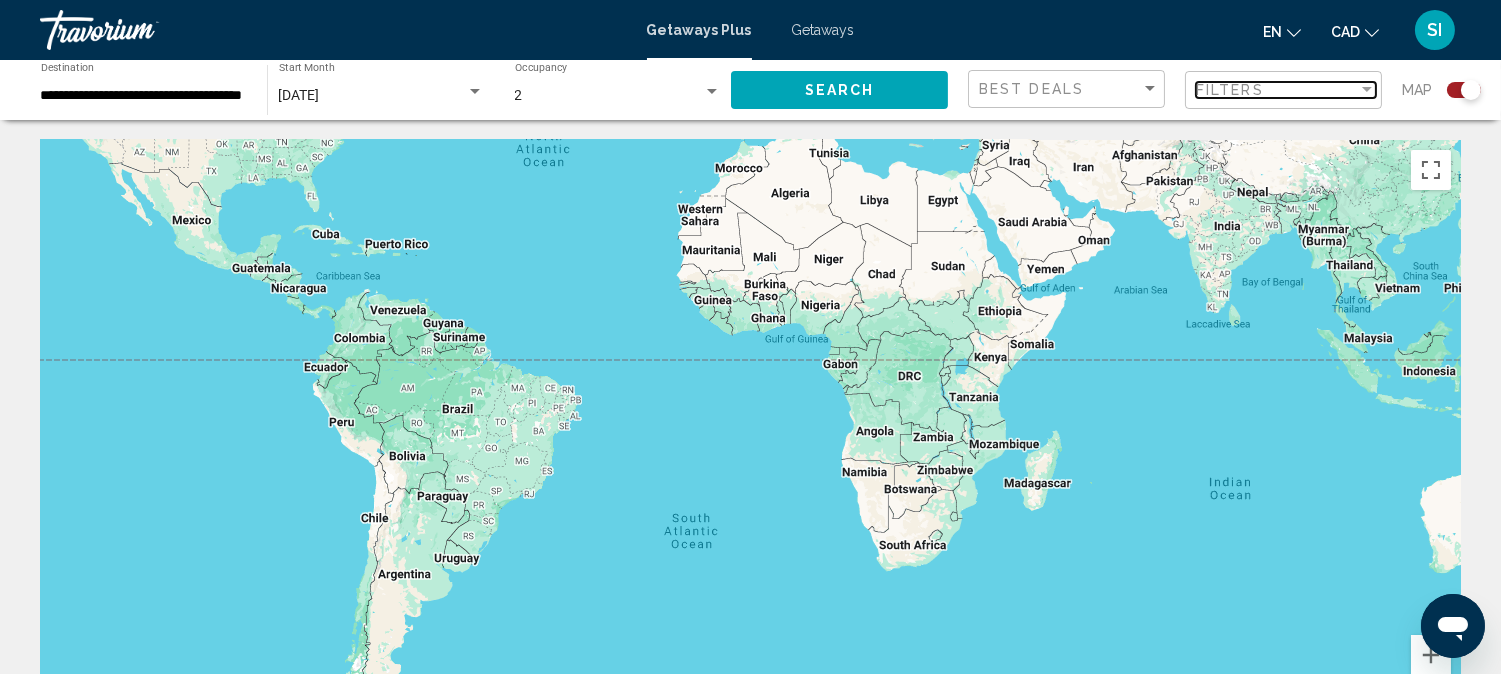 click on "Filters" at bounding box center [1277, 90] 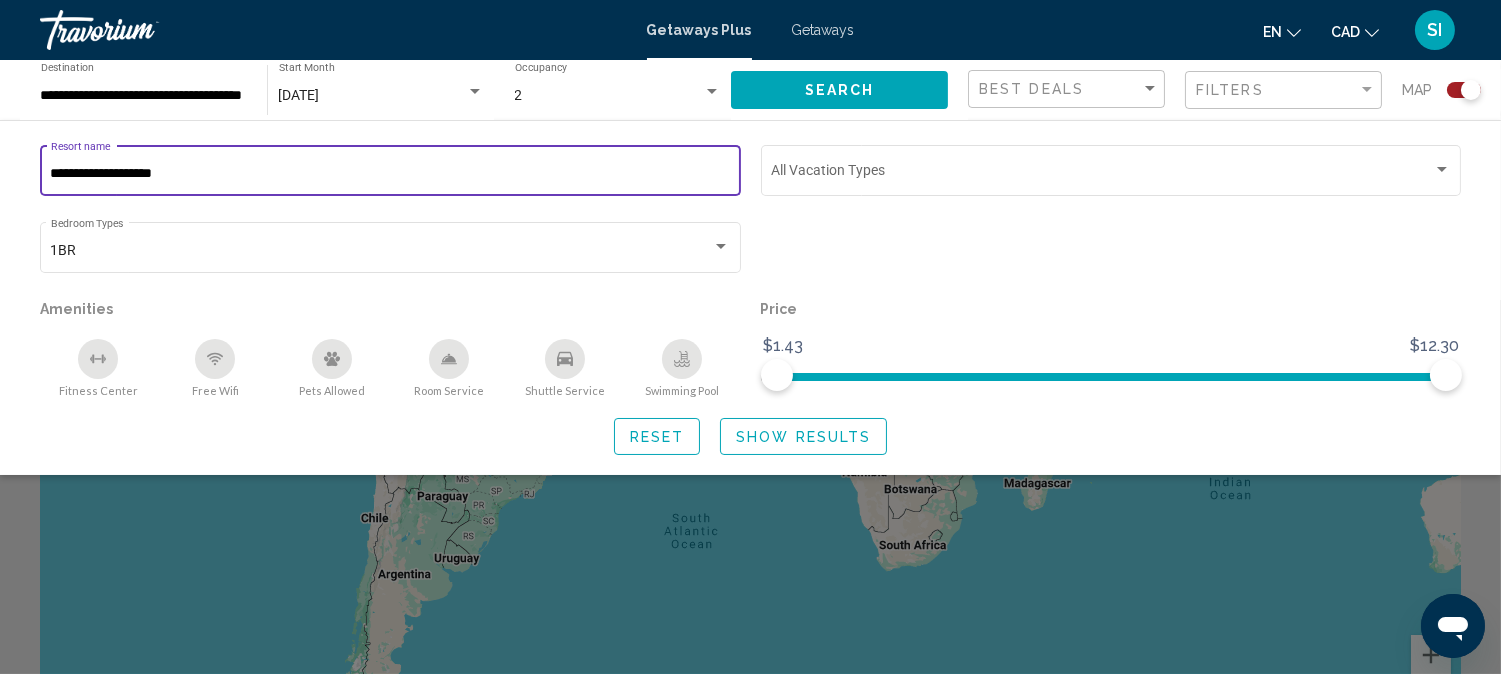 click on "**********" at bounding box center (391, 174) 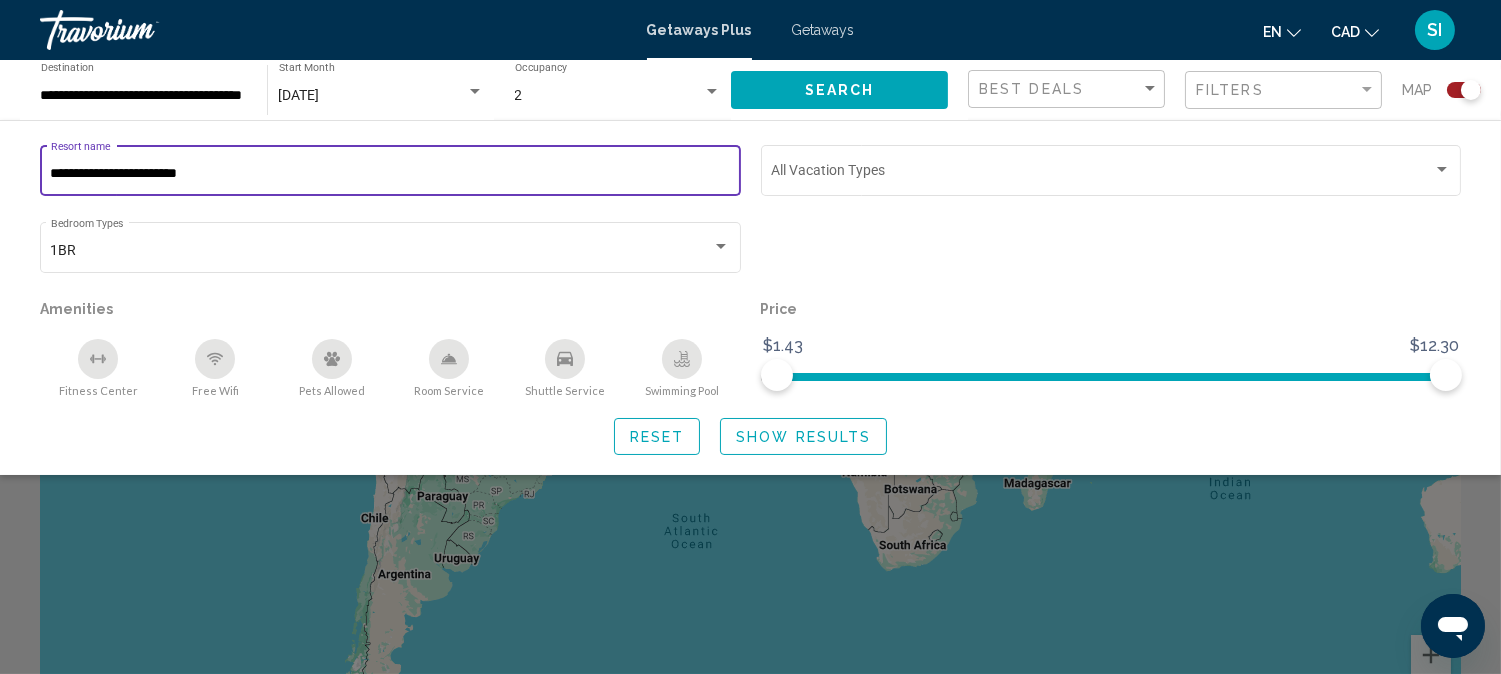 click on "**********" at bounding box center [391, 174] 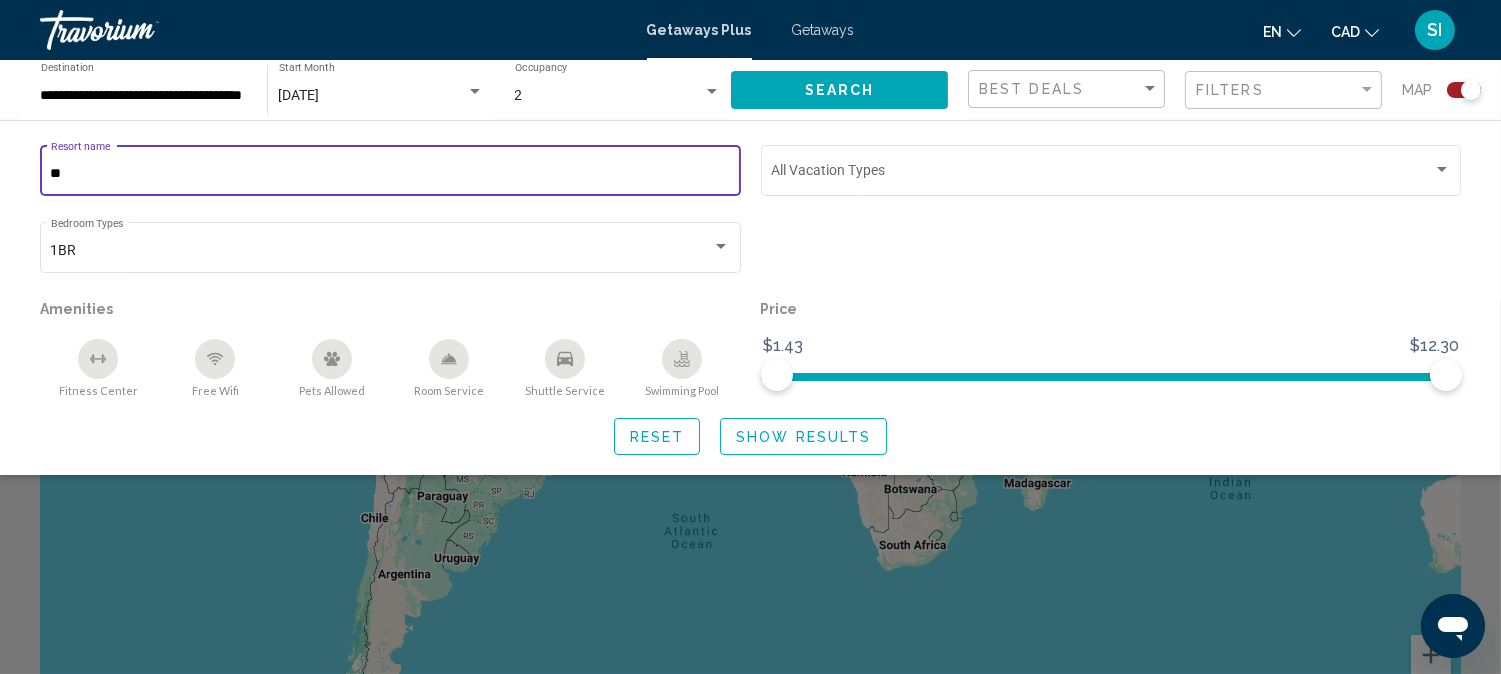type on "*" 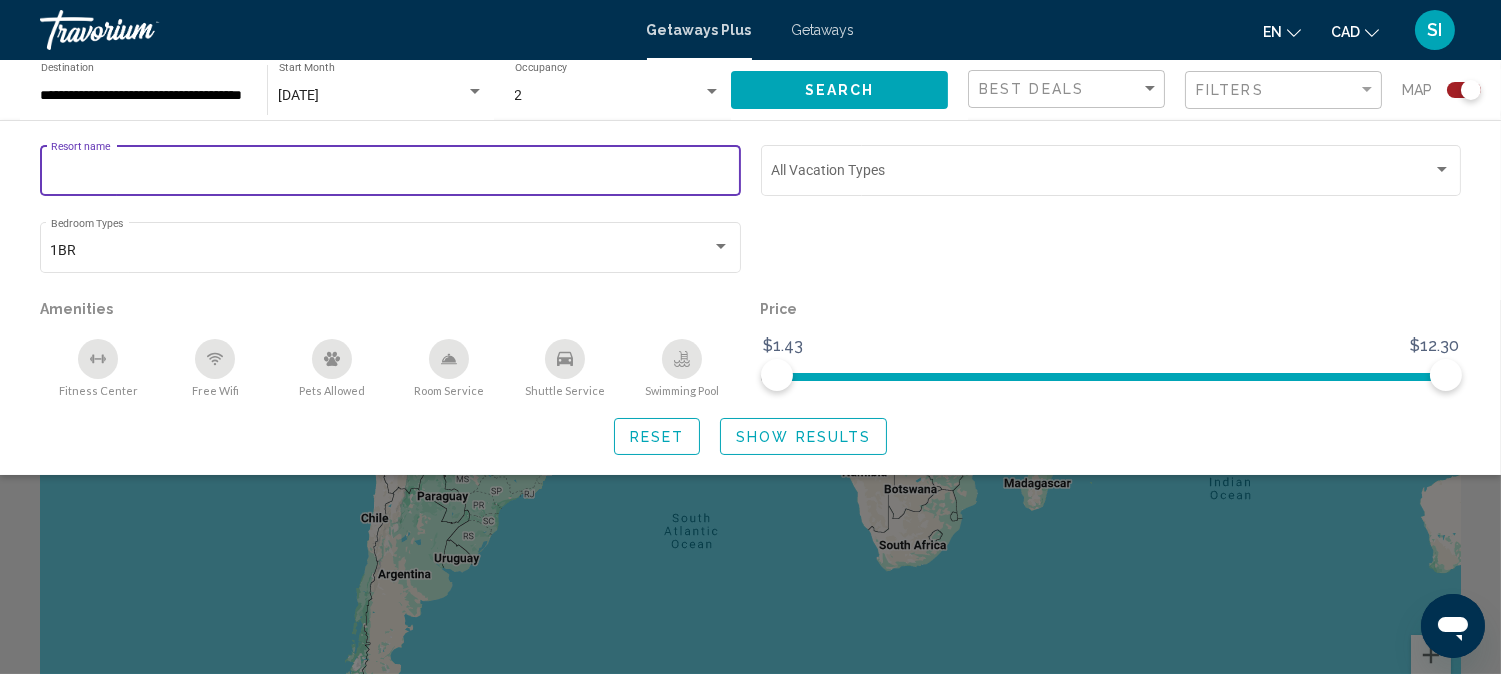 paste on "**********" 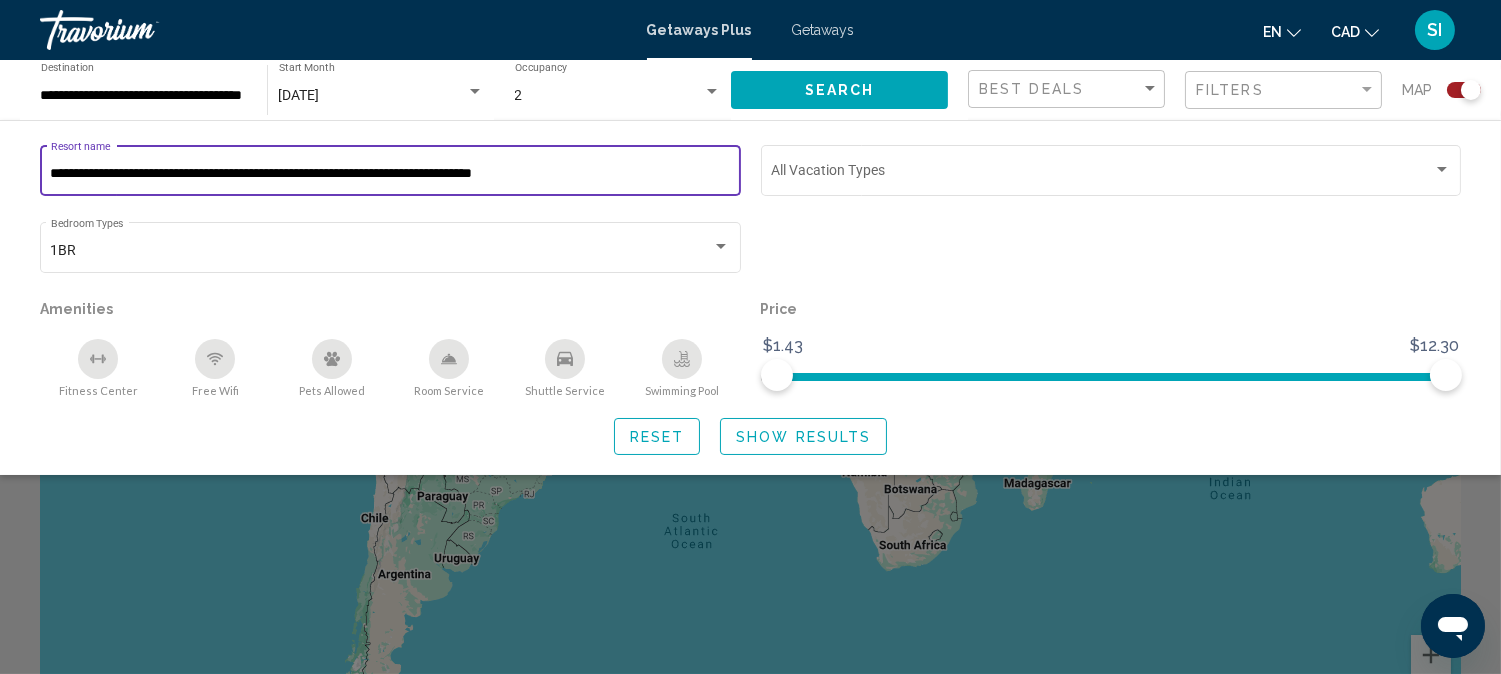 type on "**********" 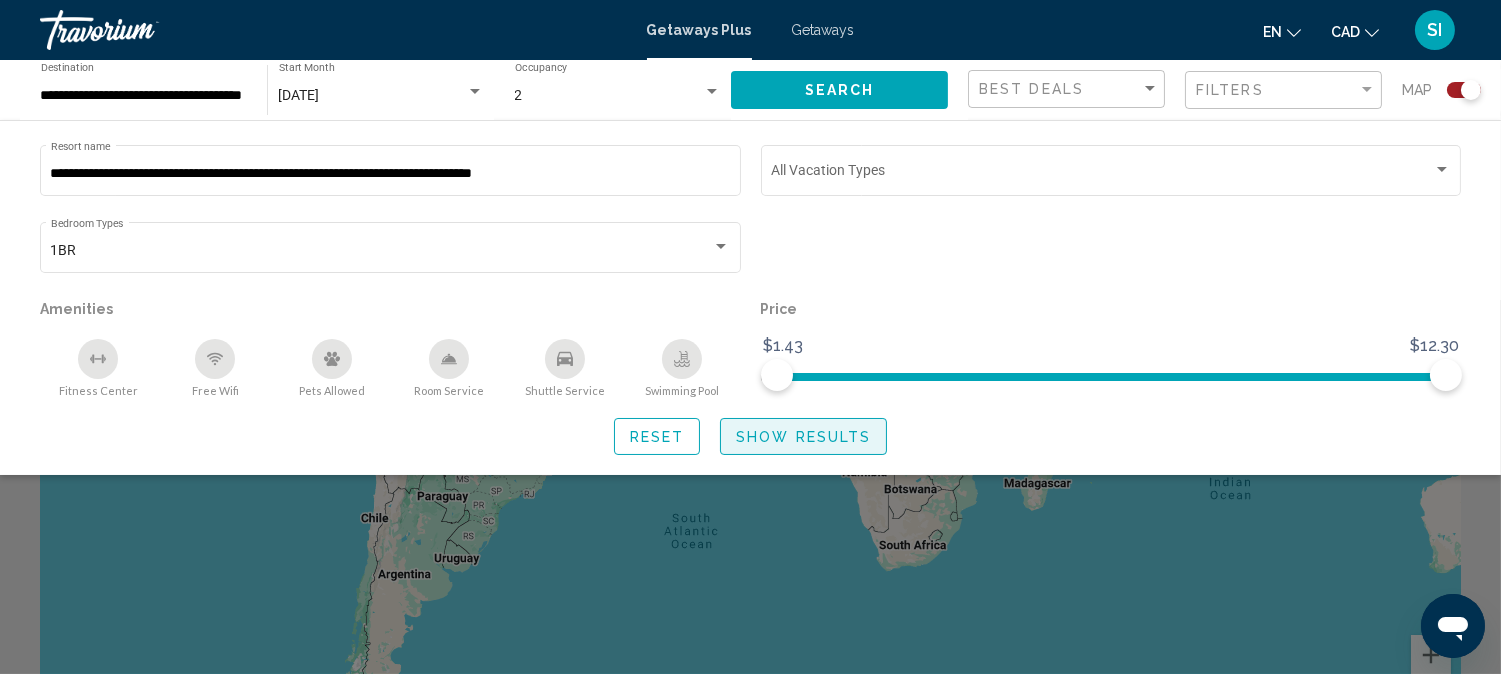click on "Show Results" 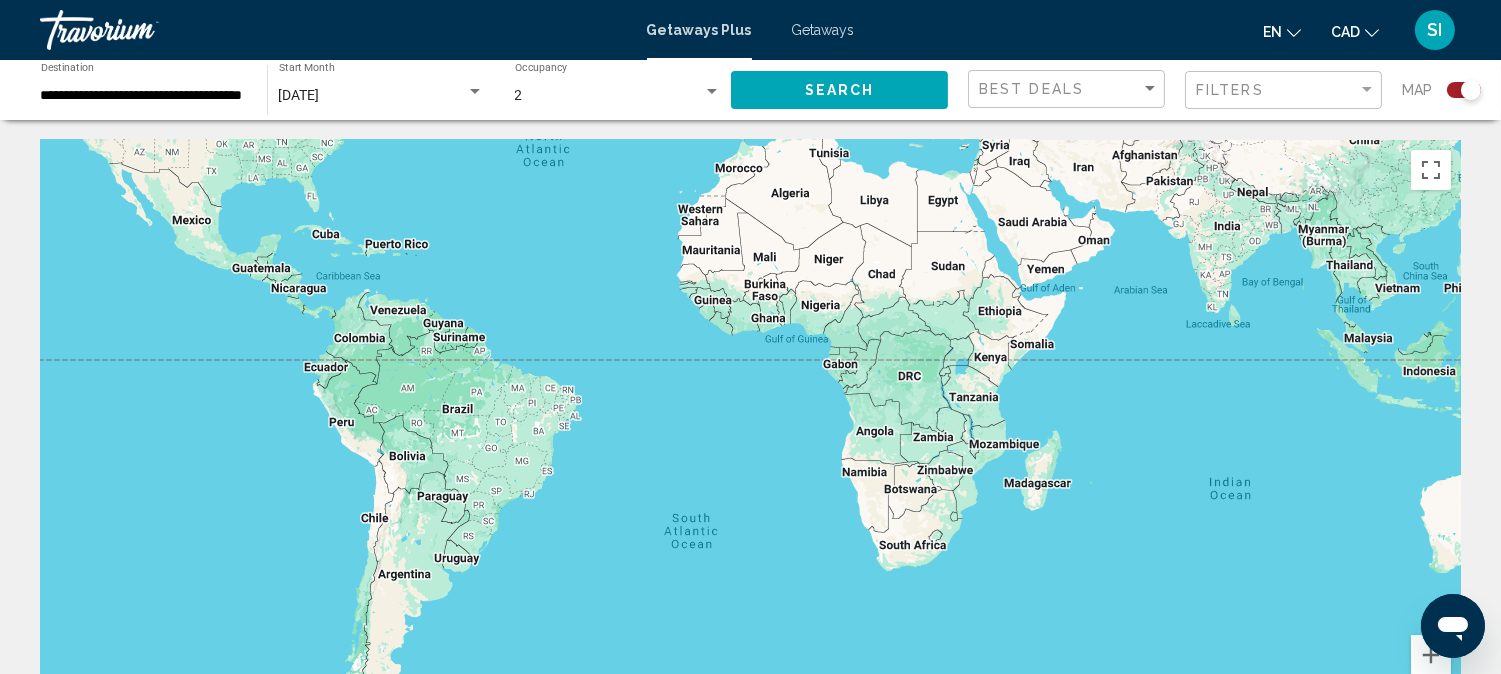 click on "To navigate, press the arrow keys." at bounding box center [750, 440] 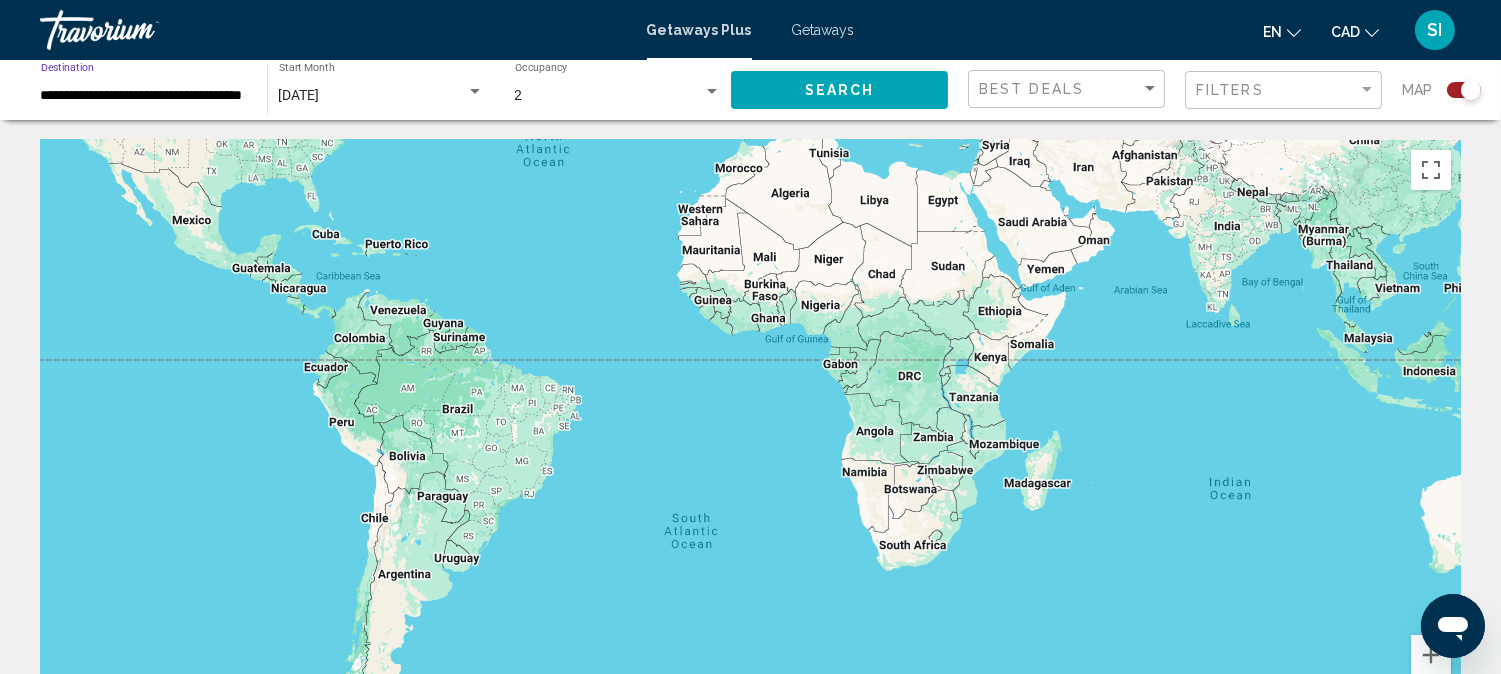 click on "**********" at bounding box center (144, 96) 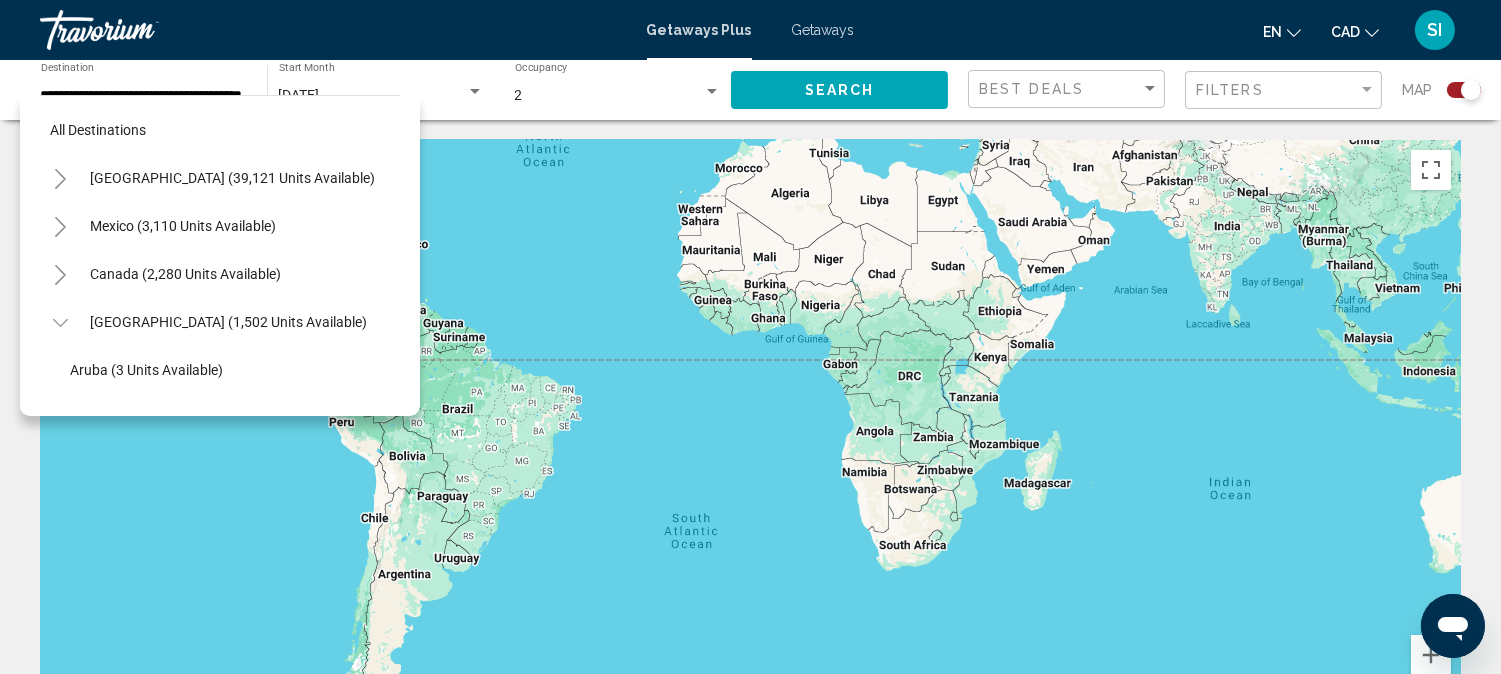 click on "All destinations
[GEOGRAPHIC_DATA] (39,121 units available)
[GEOGRAPHIC_DATA] (3,110 units available)
[GEOGRAPHIC_DATA] (2,280 units available)
[GEOGRAPHIC_DATA] (1,502 units available)   [GEOGRAPHIC_DATA] (3 units available)   [GEOGRAPHIC_DATA] (946 units available)   [GEOGRAPHIC_DATA] (4 units available)   [GEOGRAPHIC_DATA] (321 units available)   [GEOGRAPHIC_DATA] (11 units available)   [GEOGRAPHIC_DATA] and [GEOGRAPHIC_DATA][PERSON_NAME] (209 units available)   [GEOGRAPHIC_DATA] (8 units available)
[GEOGRAPHIC_DATA] (3,932 units available)
[GEOGRAPHIC_DATA] (255 units available)
[GEOGRAPHIC_DATA] and [GEOGRAPHIC_DATA] (172 units available)
[GEOGRAPHIC_DATA] (4,499 units available)
[GEOGRAPHIC_DATA] (225 units available)
Asia (2,979 units available)
[GEOGRAPHIC_DATA] (55 units available)
[GEOGRAPHIC_DATA] (308 units available)" at bounding box center (220, 251) 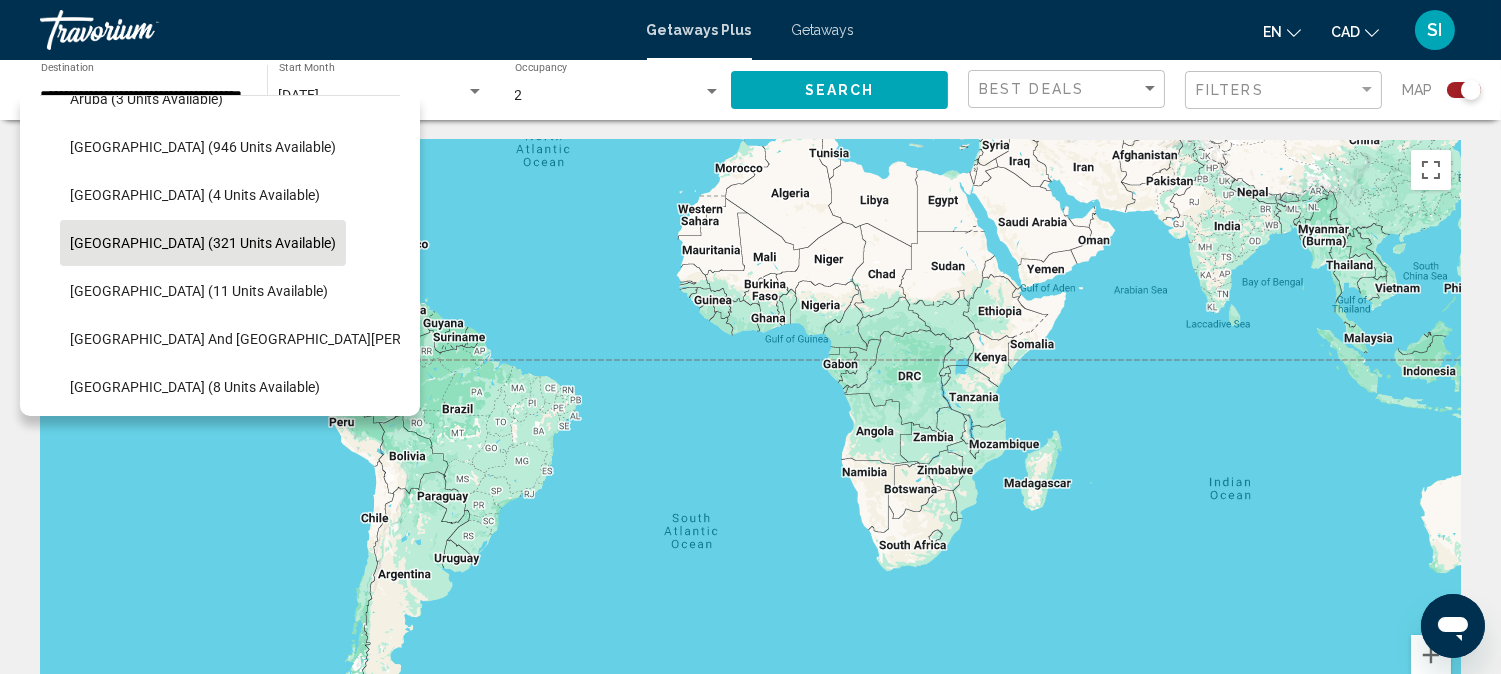 click on "[GEOGRAPHIC_DATA] (321 units available)" 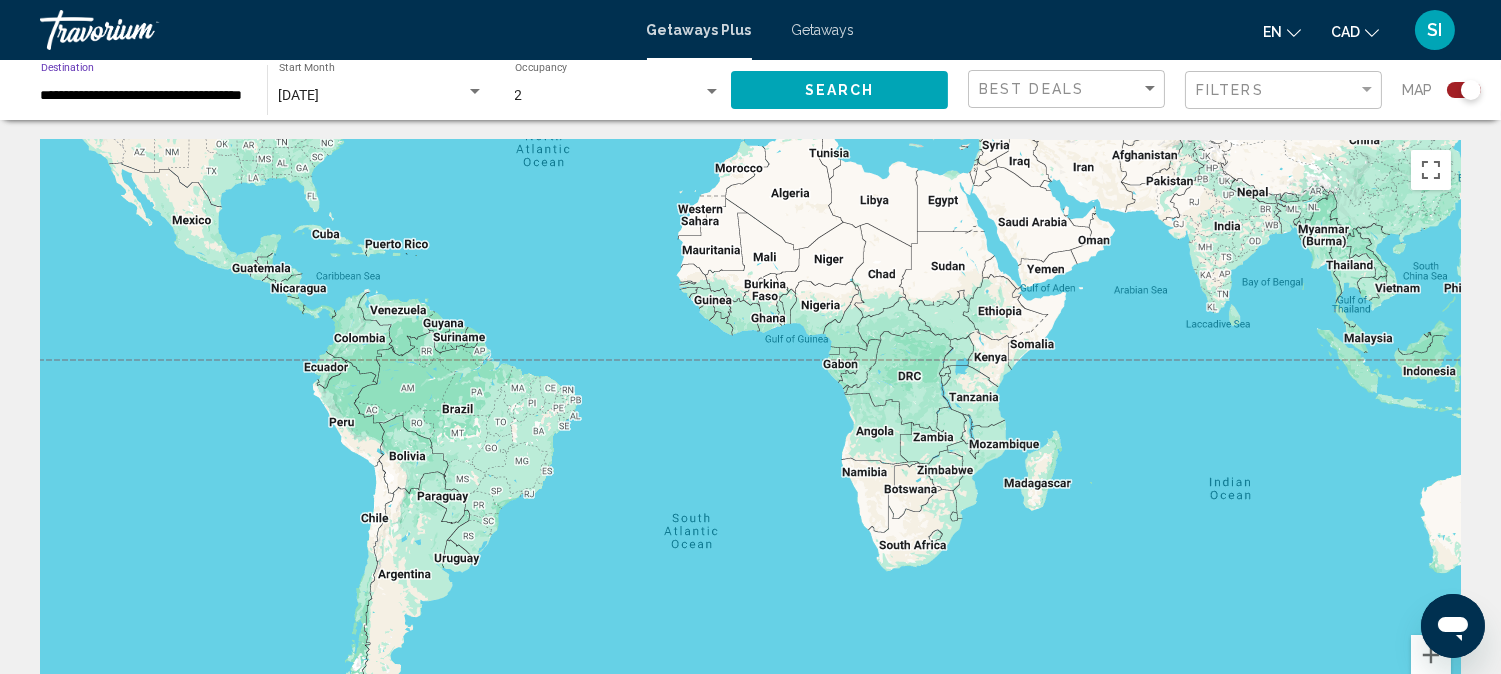 click on "To navigate, press the arrow keys." at bounding box center [750, 440] 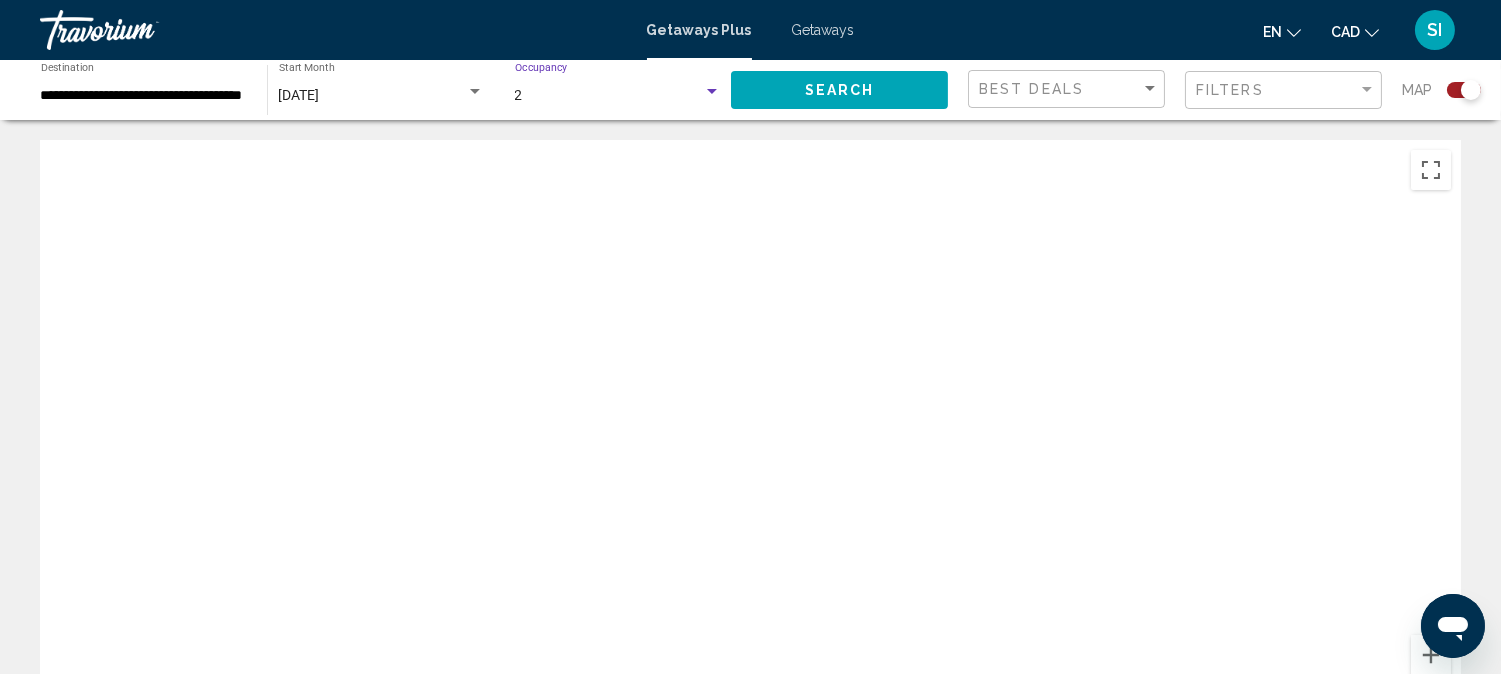click at bounding box center (712, 92) 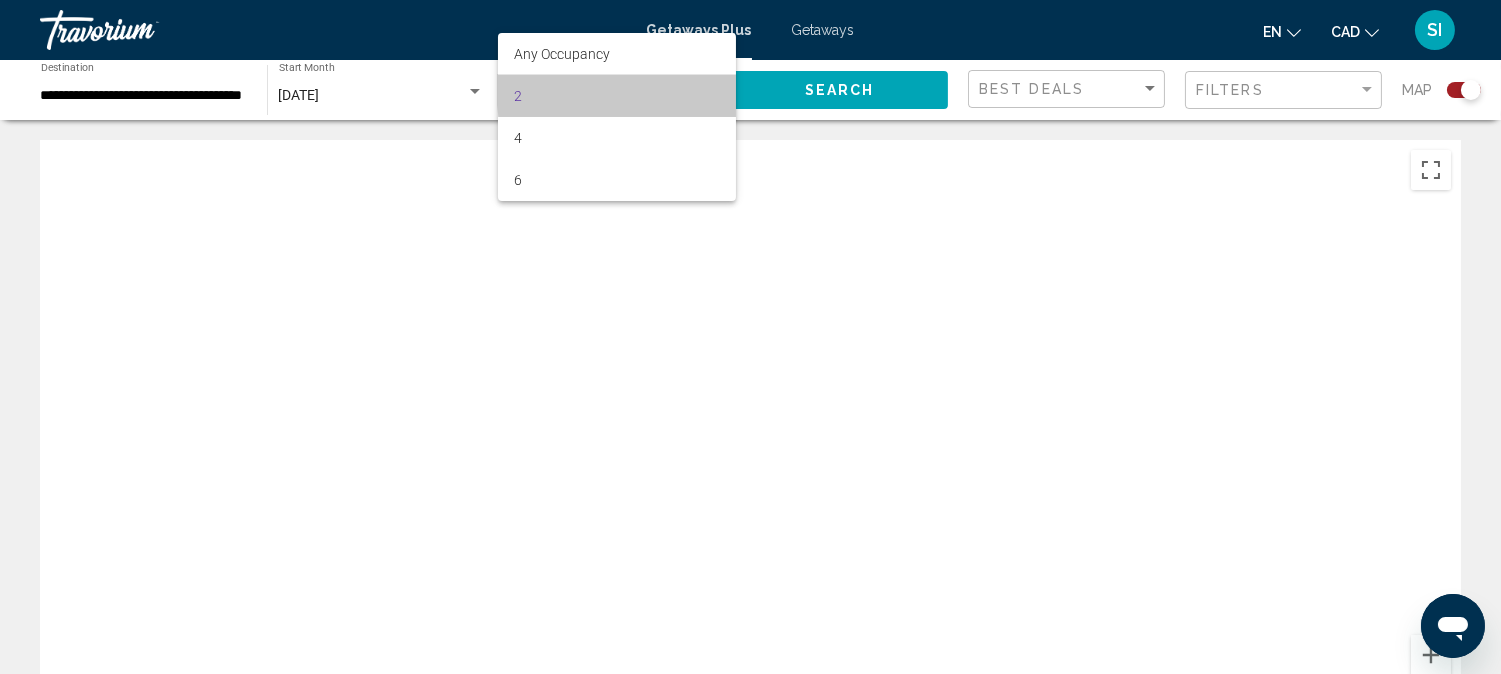 click on "2" at bounding box center (617, 96) 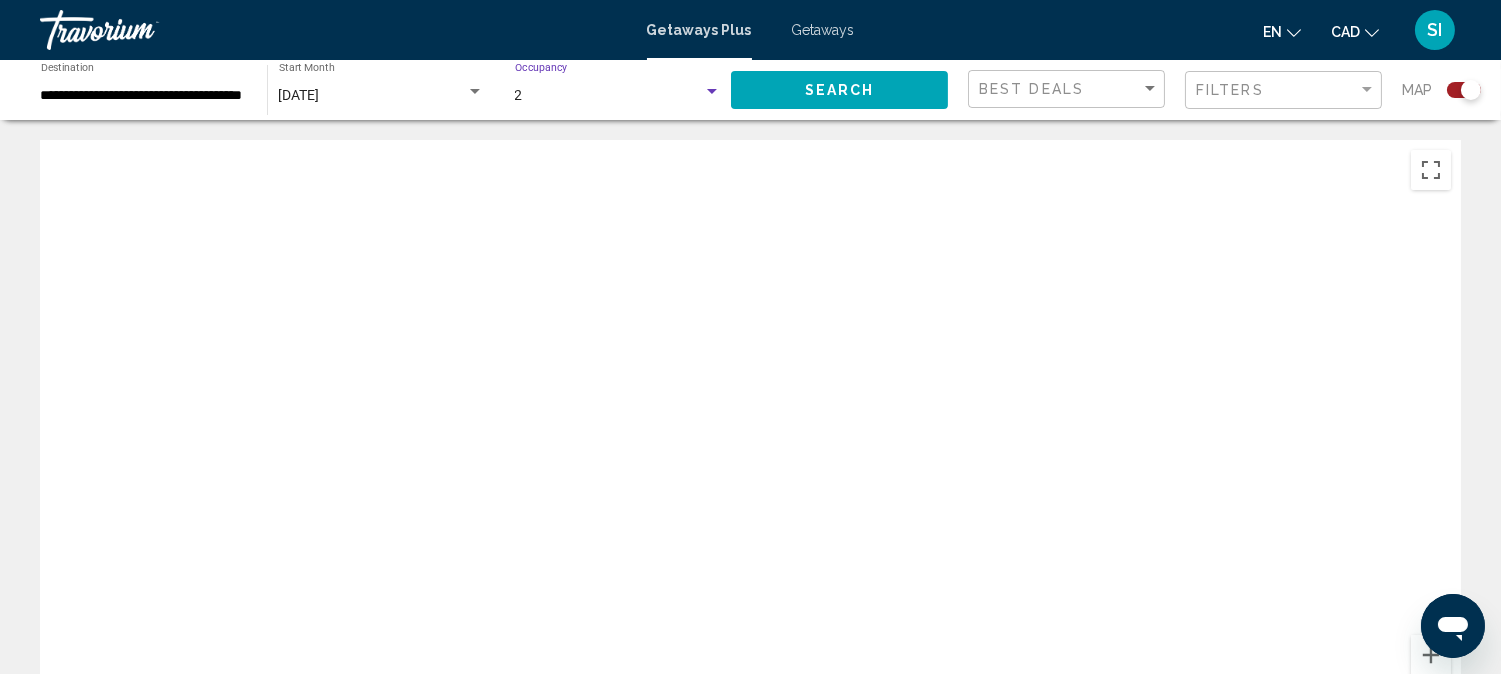 click at bounding box center (475, 92) 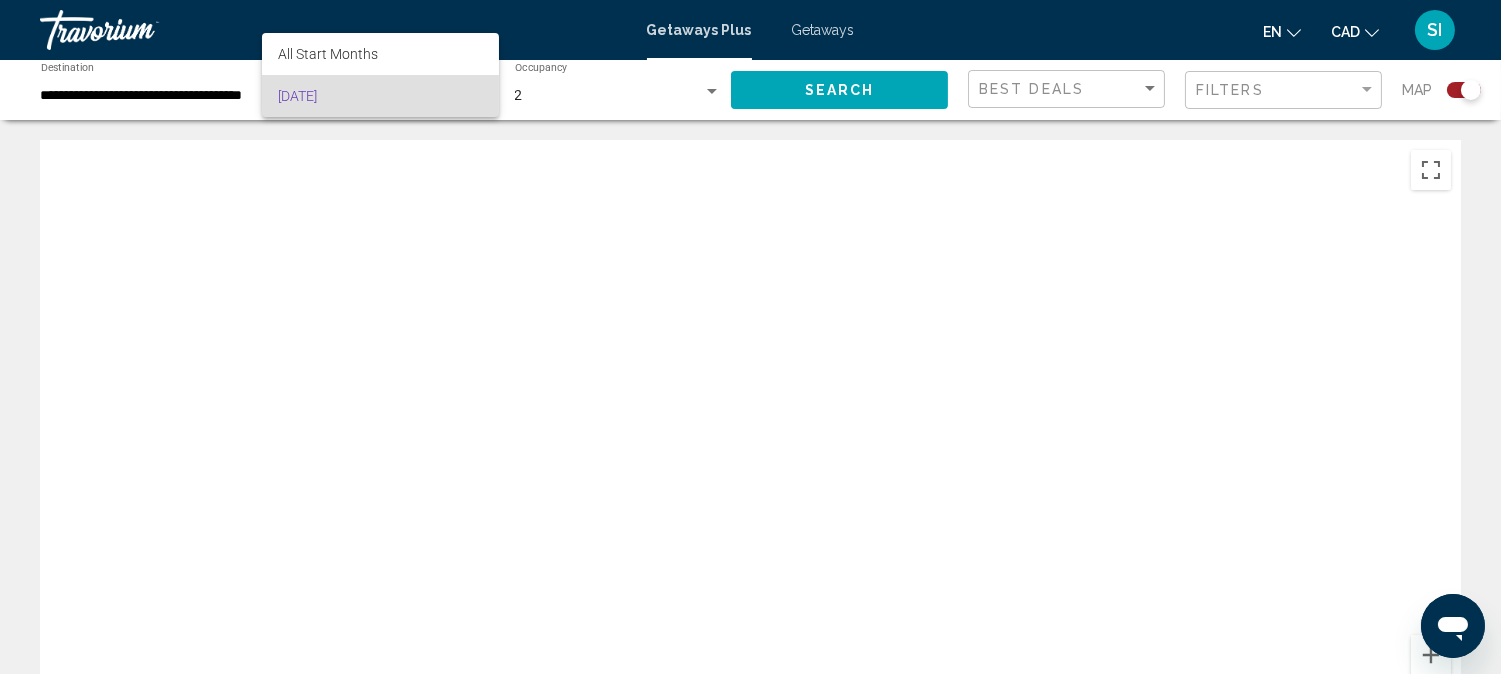 click on "[DATE]" at bounding box center [380, 96] 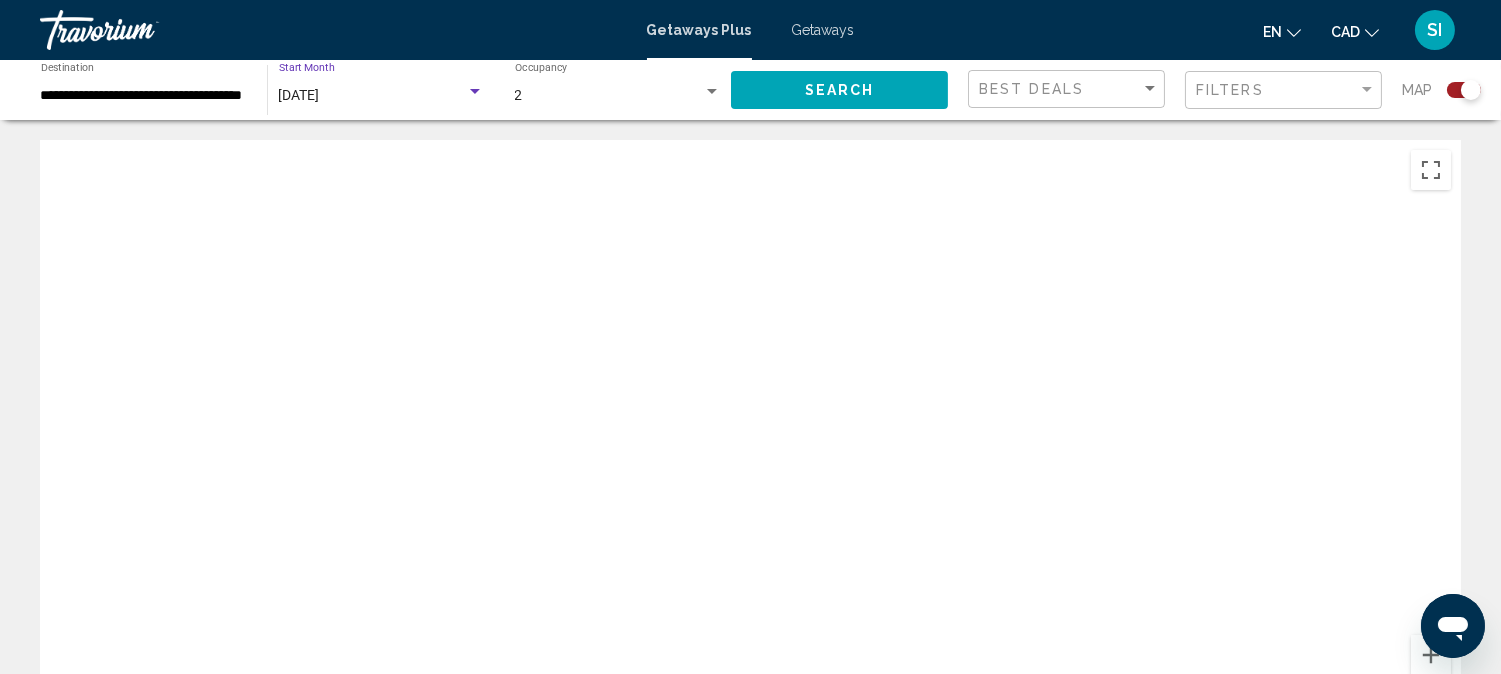 click on "Search" 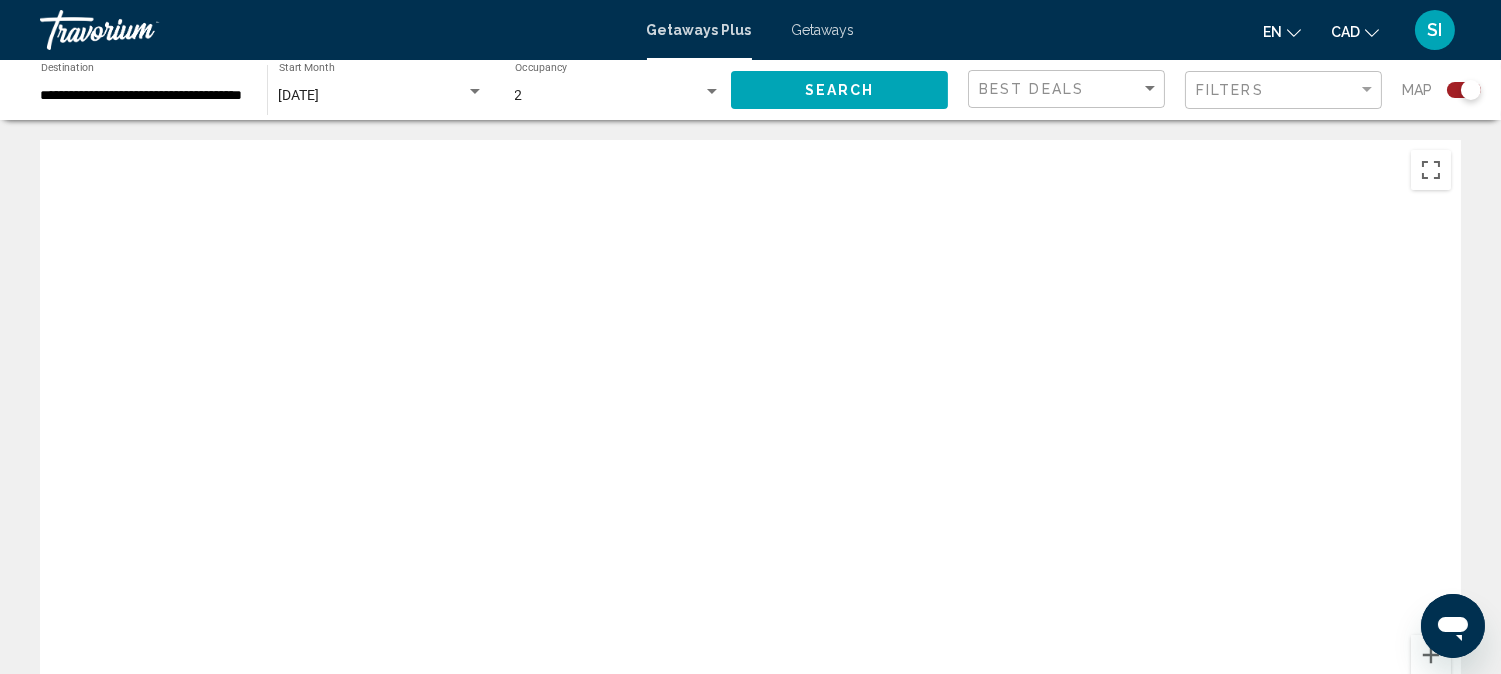 click on "Search" 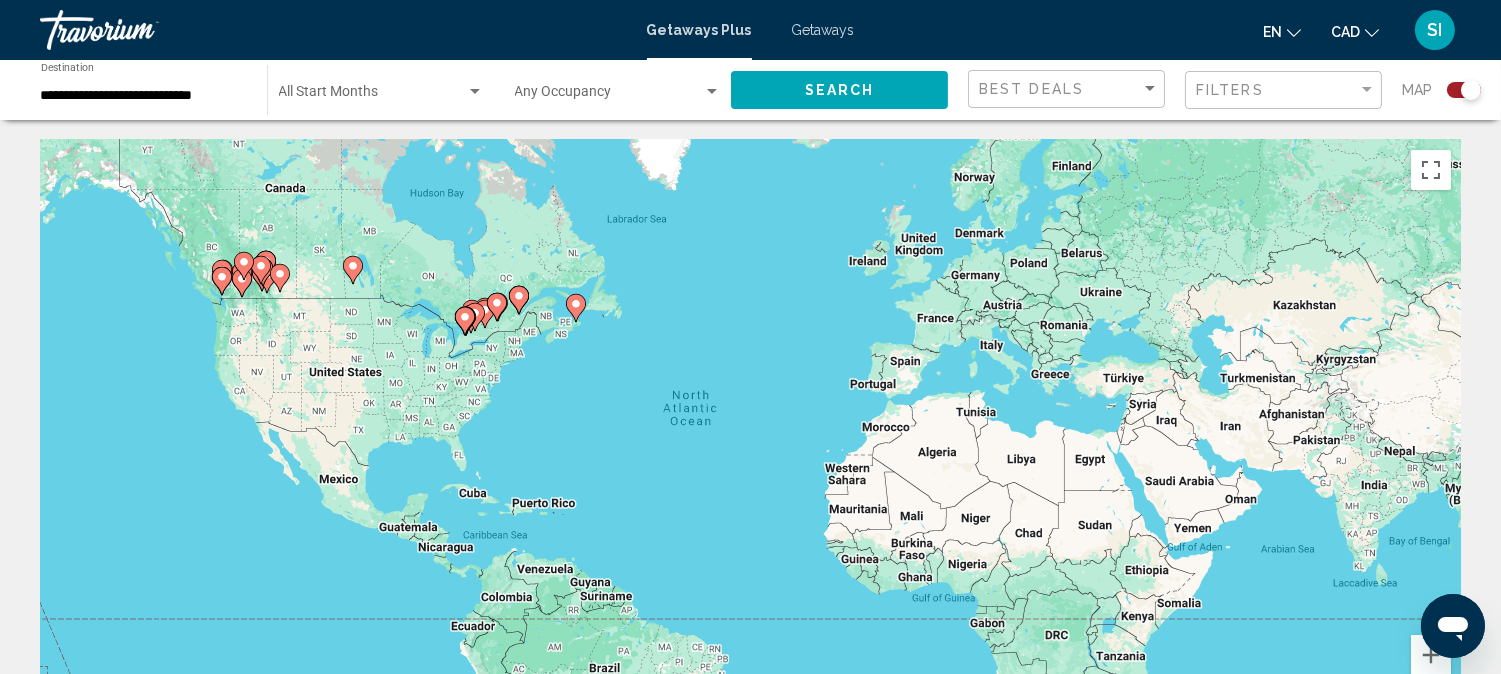 click on "Filters" 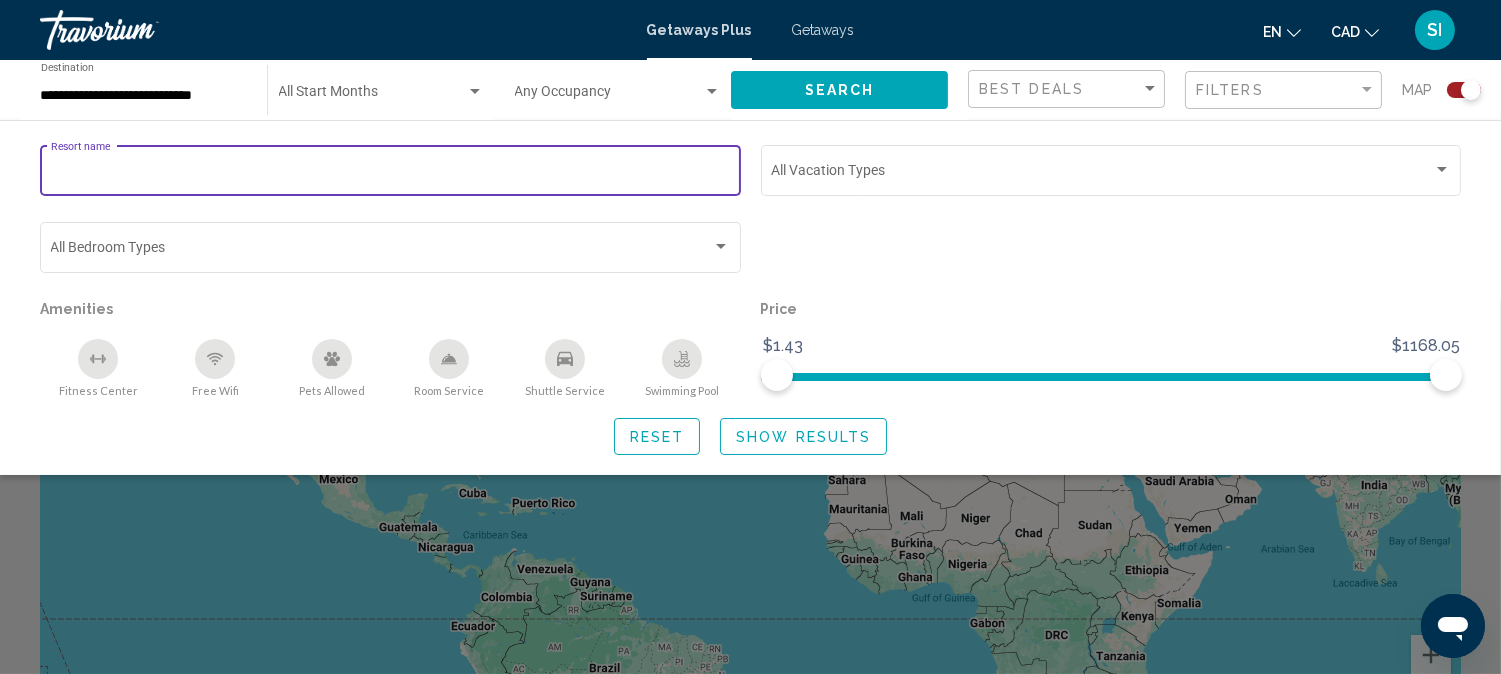 click on "Resort name" at bounding box center [391, 174] 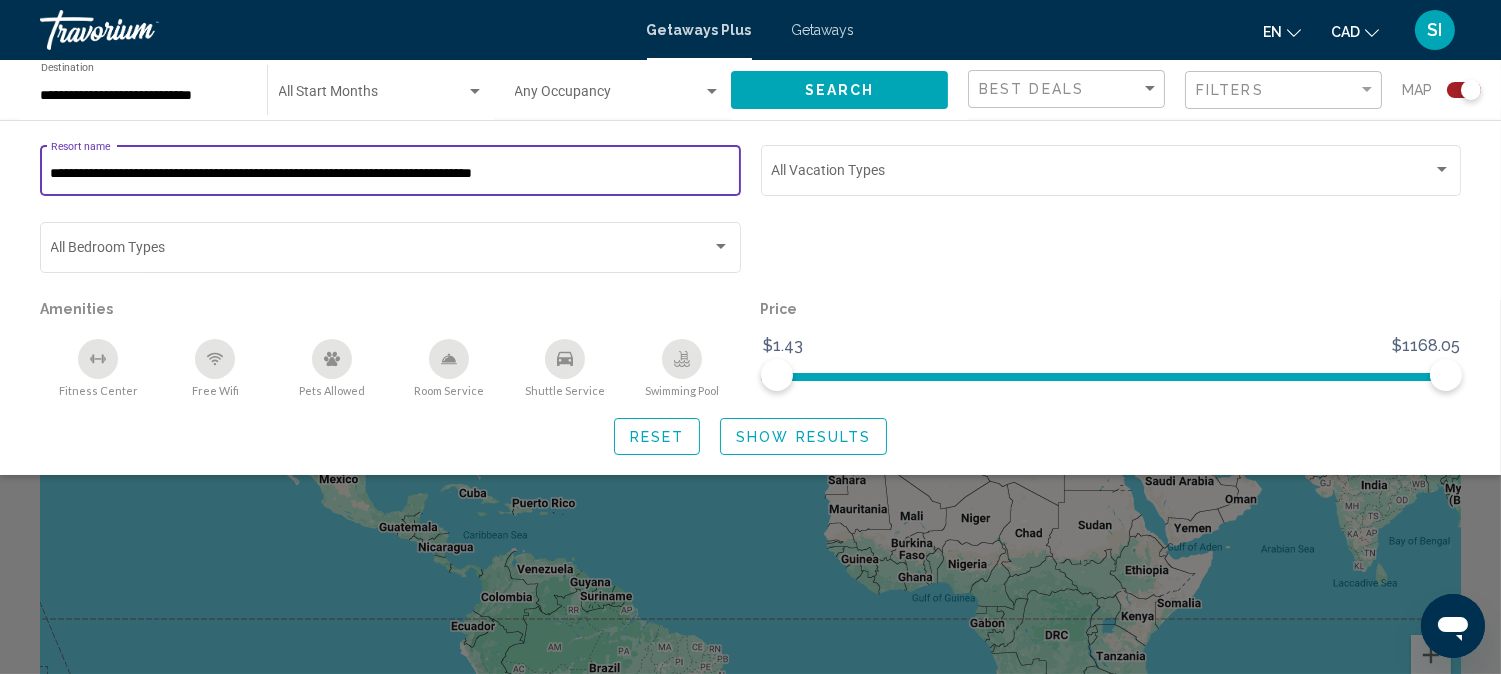 type on "**********" 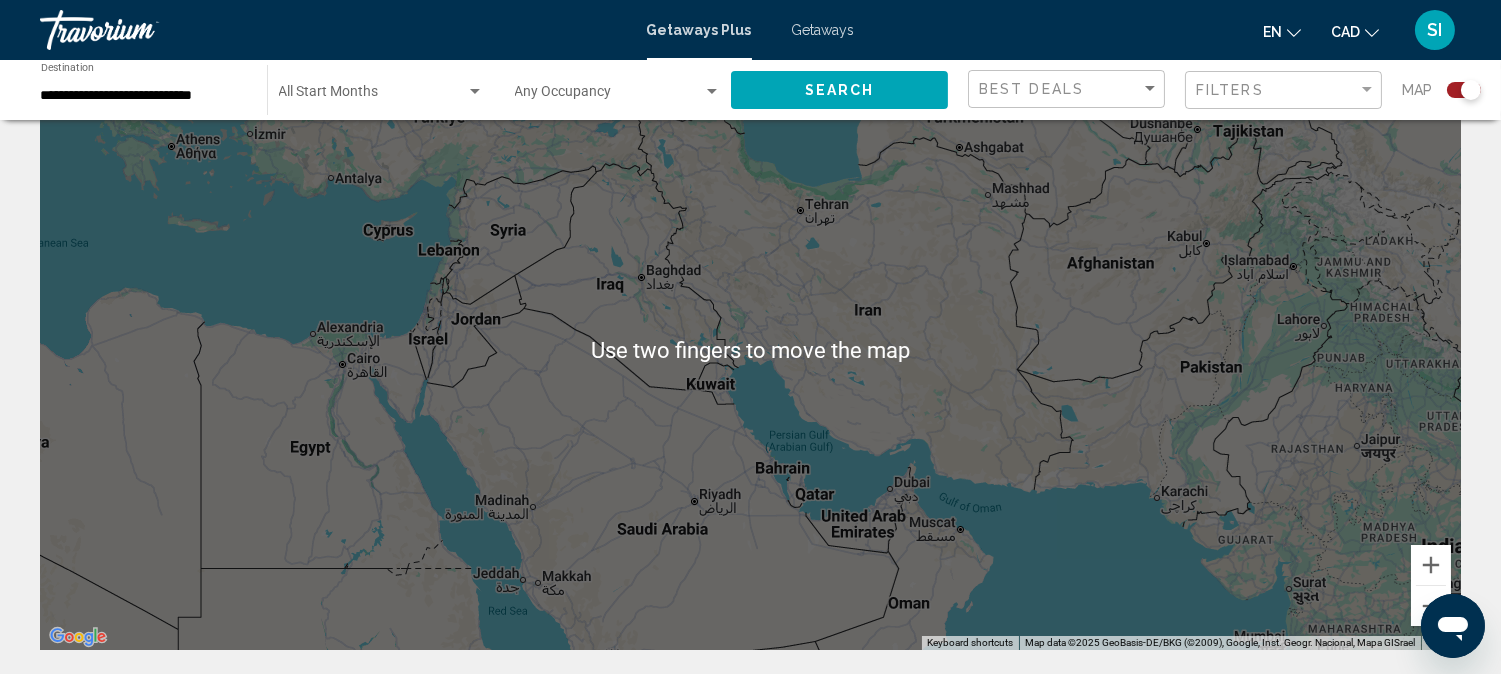 scroll, scrollTop: 106, scrollLeft: 0, axis: vertical 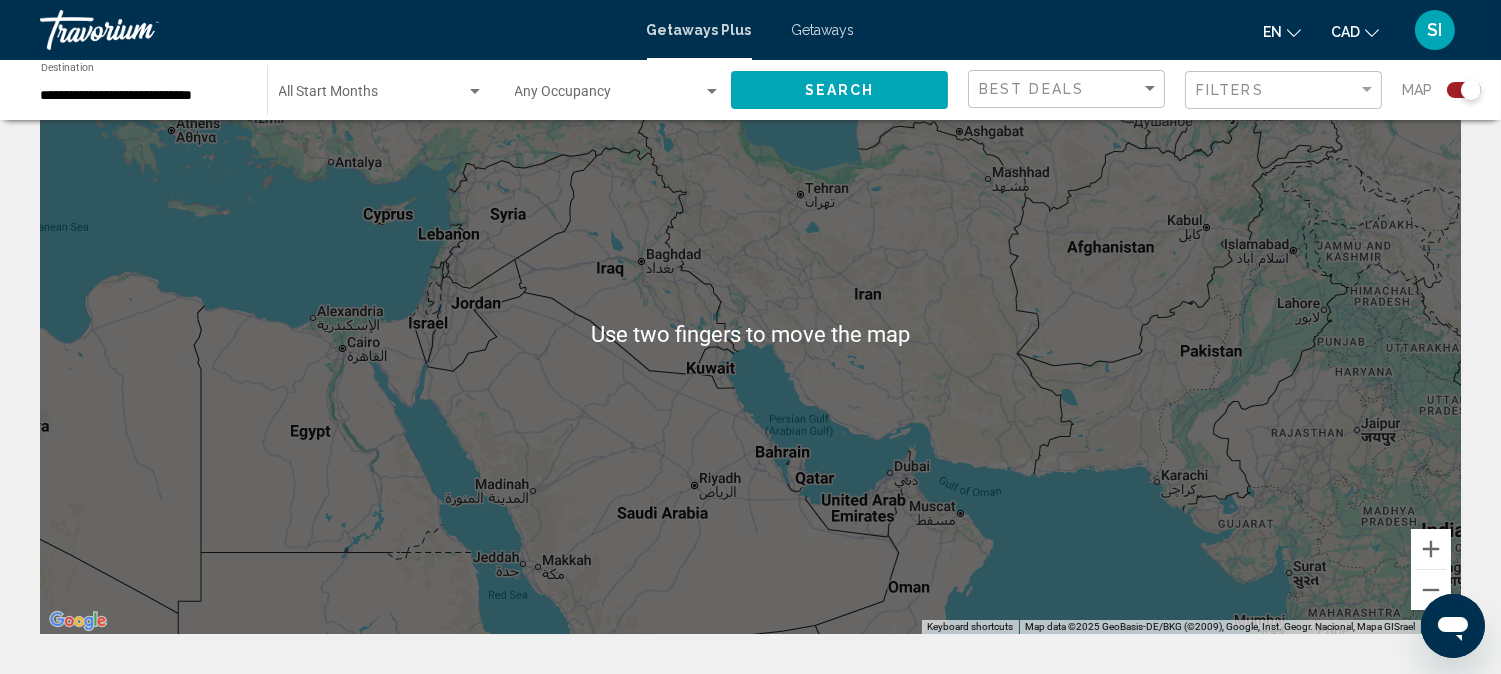 click on "To navigate, press the arrow keys. To activate drag with keyboard, press Alt + Enter. Once in keyboard drag state, use the arrow keys to move the marker. To complete the drag, press the Enter key. To cancel, press Escape." at bounding box center [750, 334] 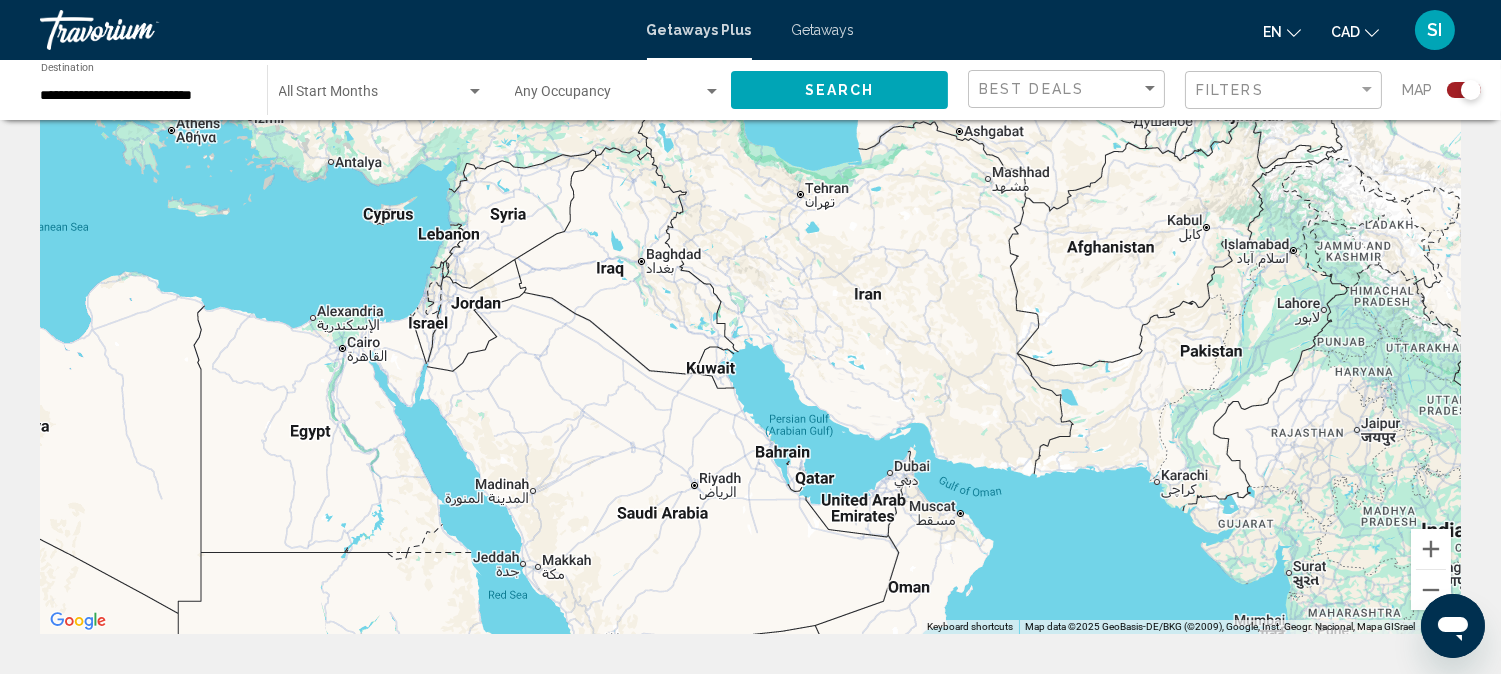 click on "To navigate, press the arrow keys. To activate drag with keyboard, press Alt + Enter. Once in keyboard drag state, use the arrow keys to move the marker. To complete the drag, press the Enter key. To cancel, press Escape." at bounding box center [750, 334] 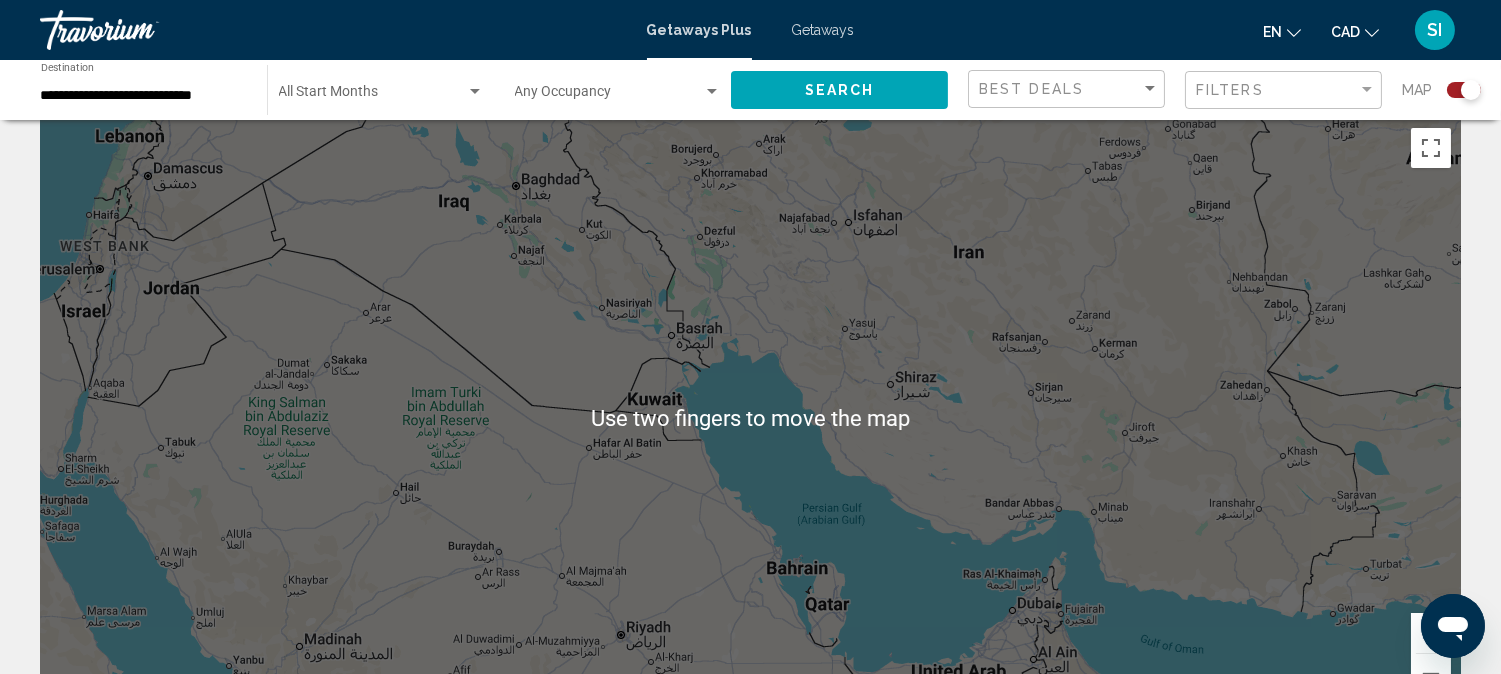 scroll, scrollTop: 0, scrollLeft: 0, axis: both 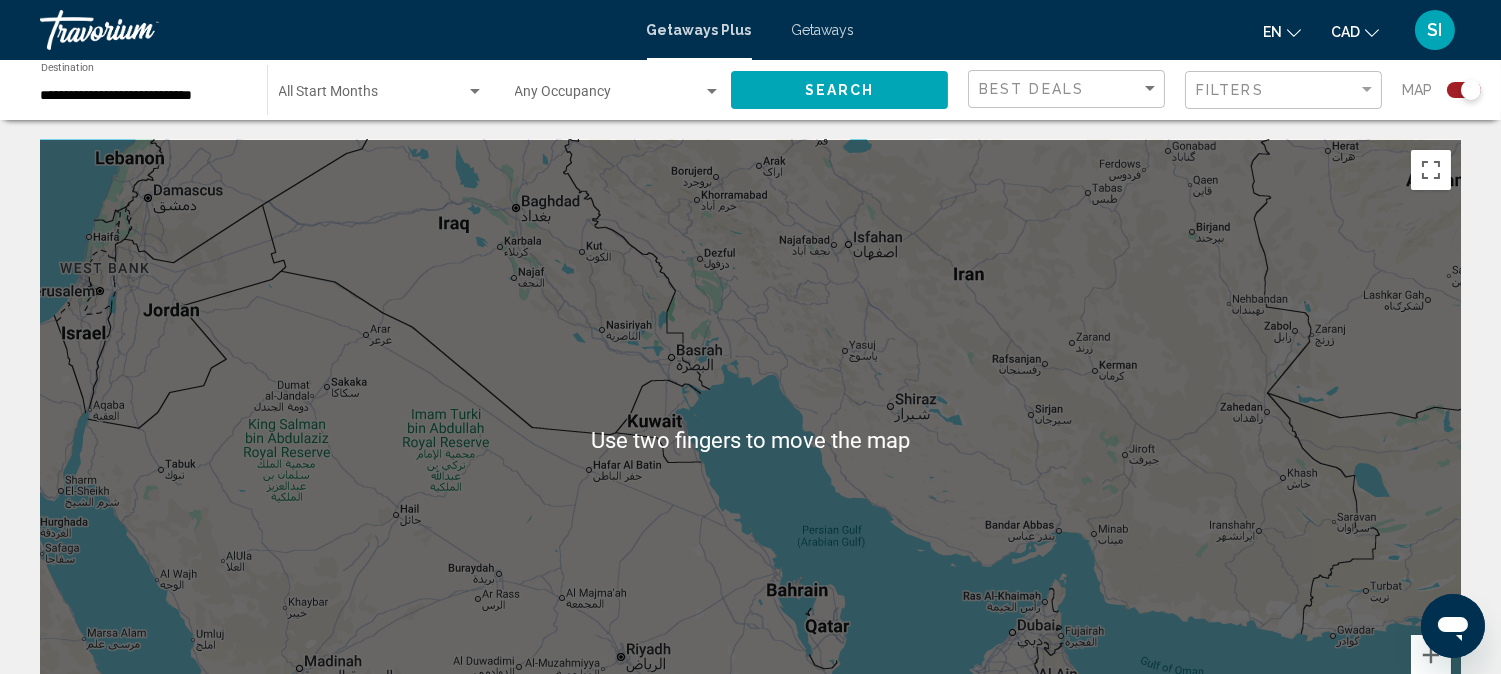 click on "To navigate, press the arrow keys. To activate drag with keyboard, press Alt + Enter. Once in keyboard drag state, use the arrow keys to move the marker. To complete the drag, press the Enter key. To cancel, press Escape." at bounding box center [750, 440] 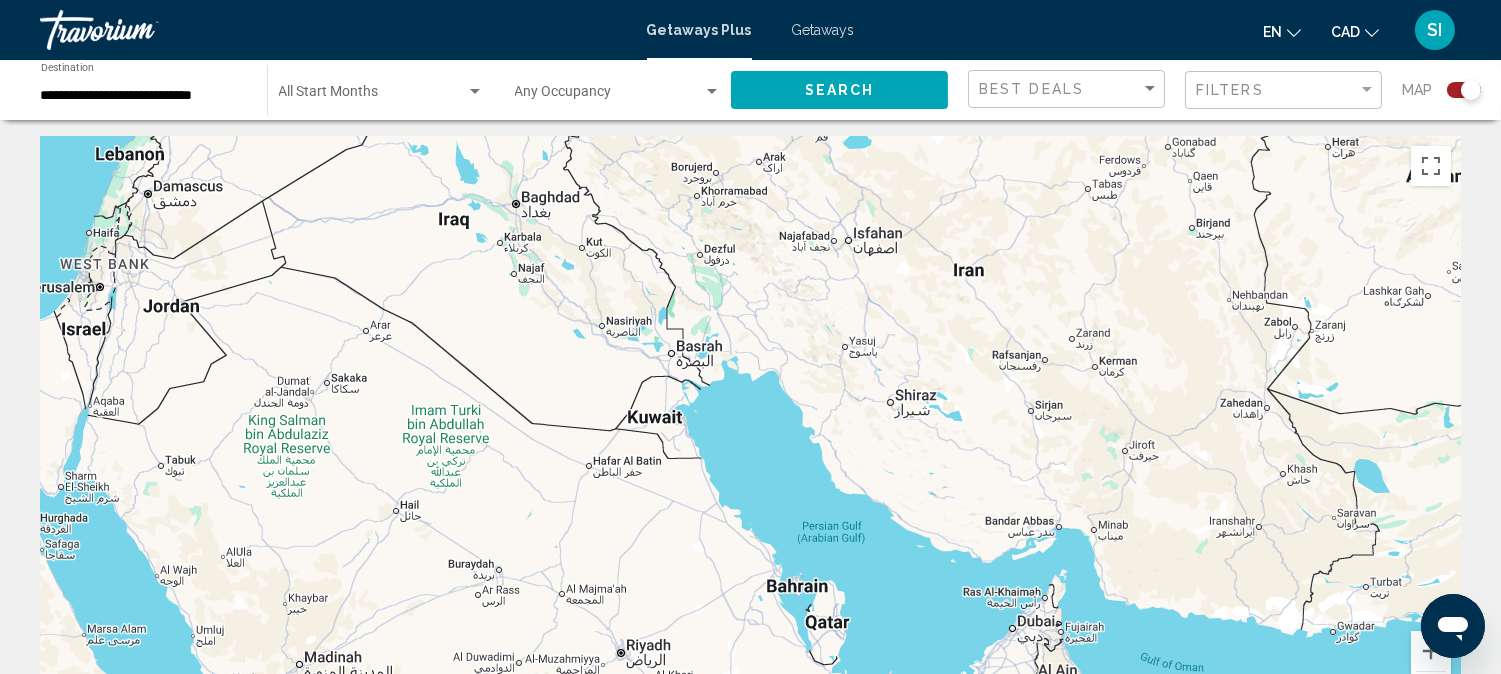 scroll, scrollTop: 0, scrollLeft: 0, axis: both 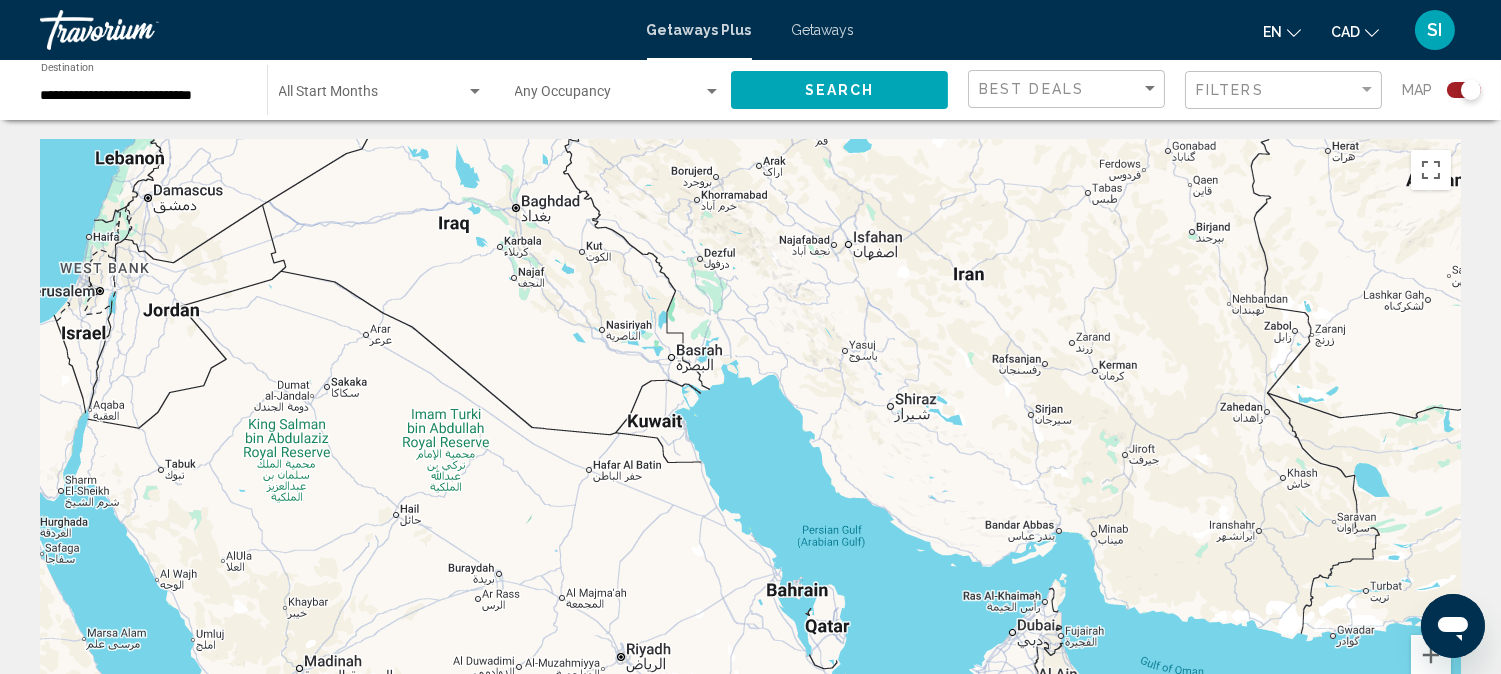 click on "To navigate, press the arrow keys. To activate drag with keyboard, press Alt + Enter. Once in keyboard drag state, use the arrow keys to move the marker. To complete the drag, press the Enter key. To cancel, press Escape." at bounding box center (750, 440) 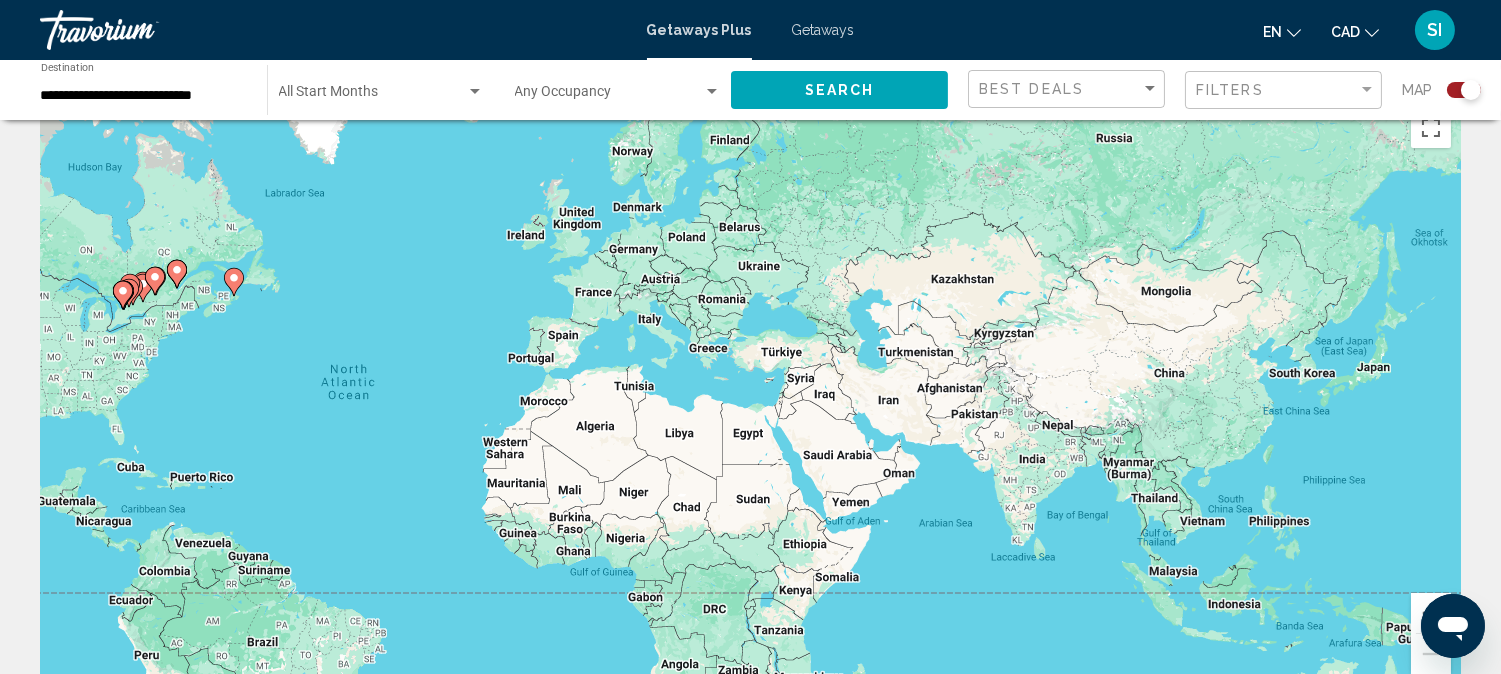 scroll, scrollTop: 58, scrollLeft: 0, axis: vertical 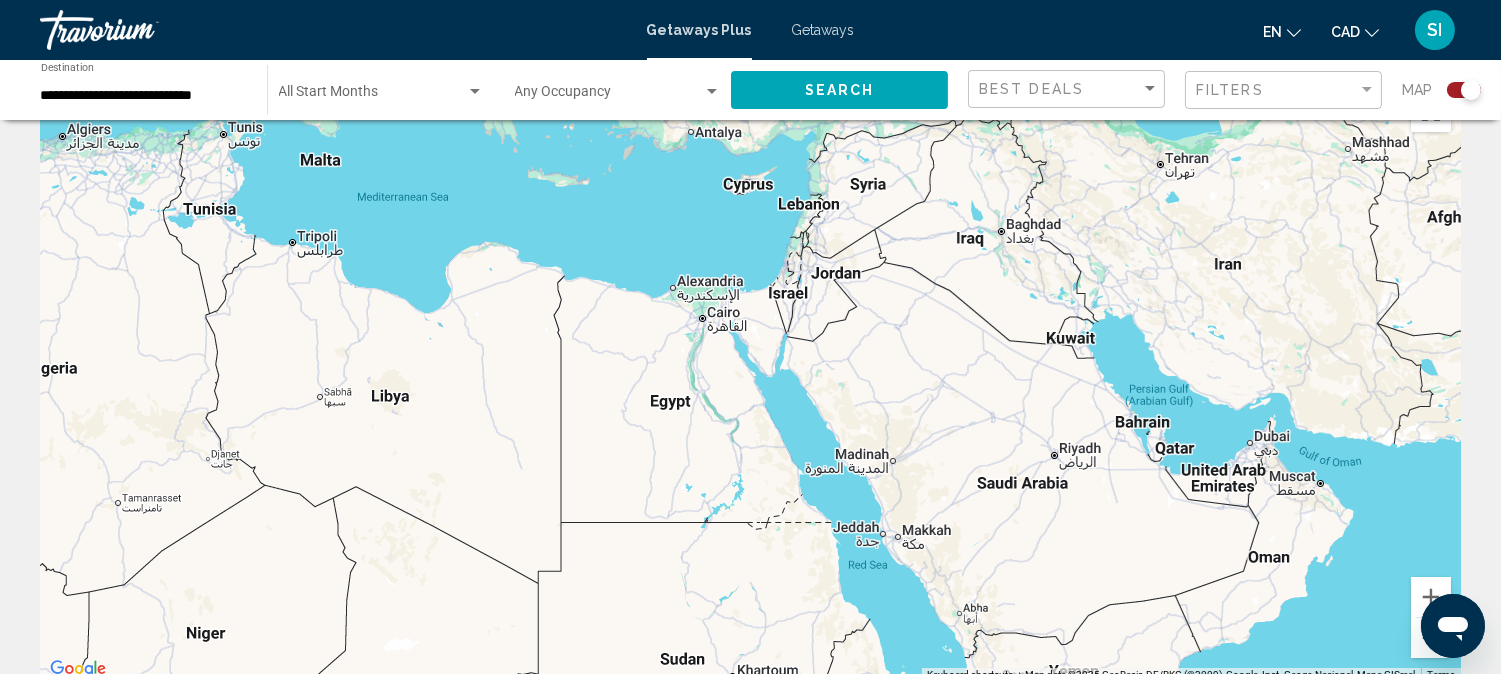 click on "To navigate, press the arrow keys. To activate drag with keyboard, press Alt + Enter. Once in keyboard drag state, use the arrow keys to move the marker. To complete the drag, press the Enter key. To cancel, press Escape." at bounding box center (750, 382) 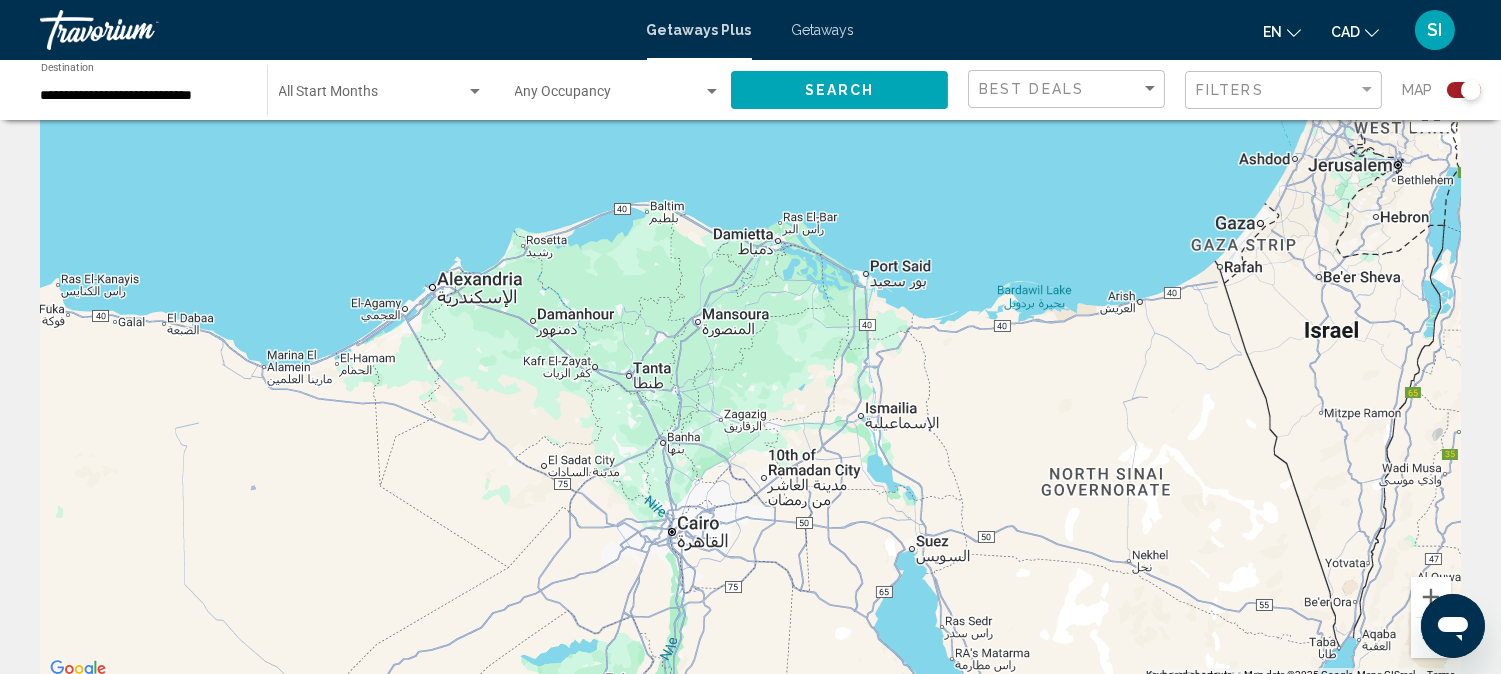 scroll, scrollTop: 46, scrollLeft: 0, axis: vertical 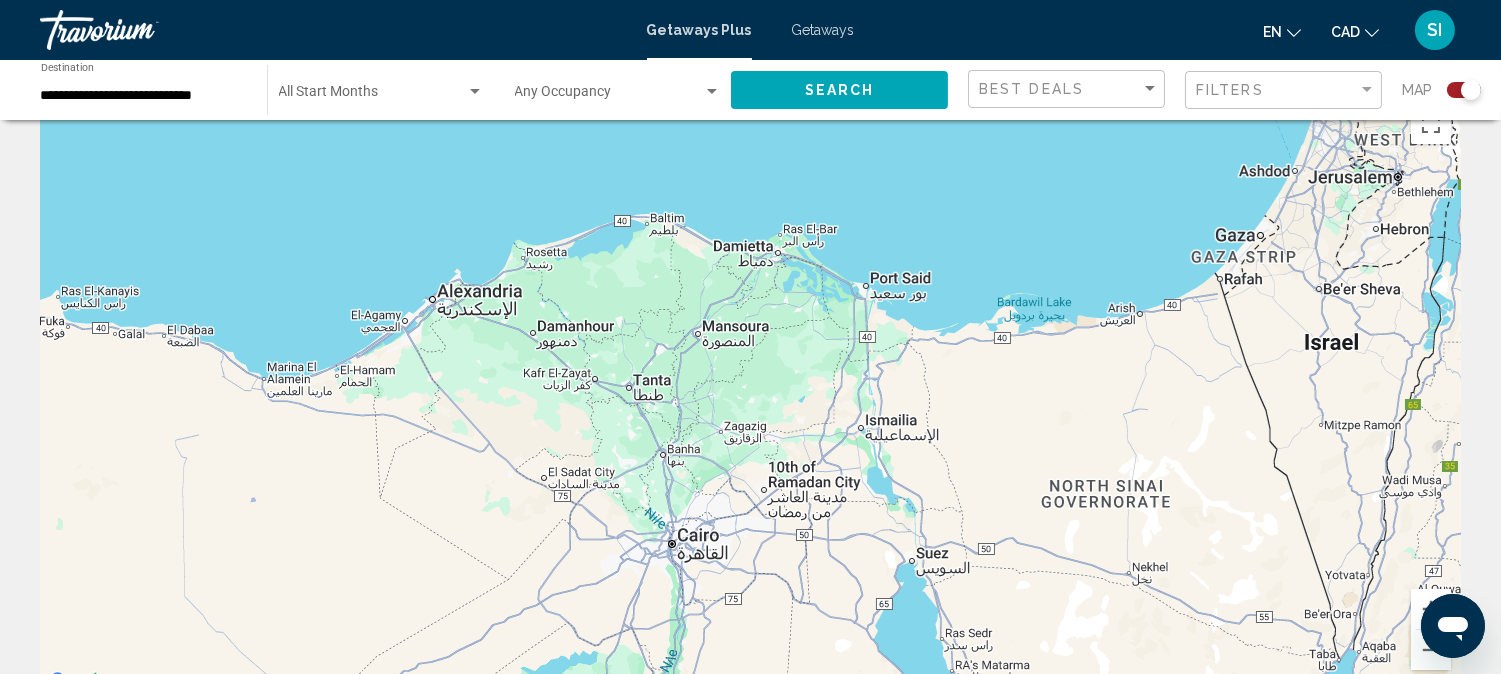 click on "To navigate, press the arrow keys. To activate drag with keyboard, press Alt + Enter. Once in keyboard drag state, use the arrow keys to move the marker. To complete the drag, press the Enter key. To cancel, press Escape." at bounding box center (750, 394) 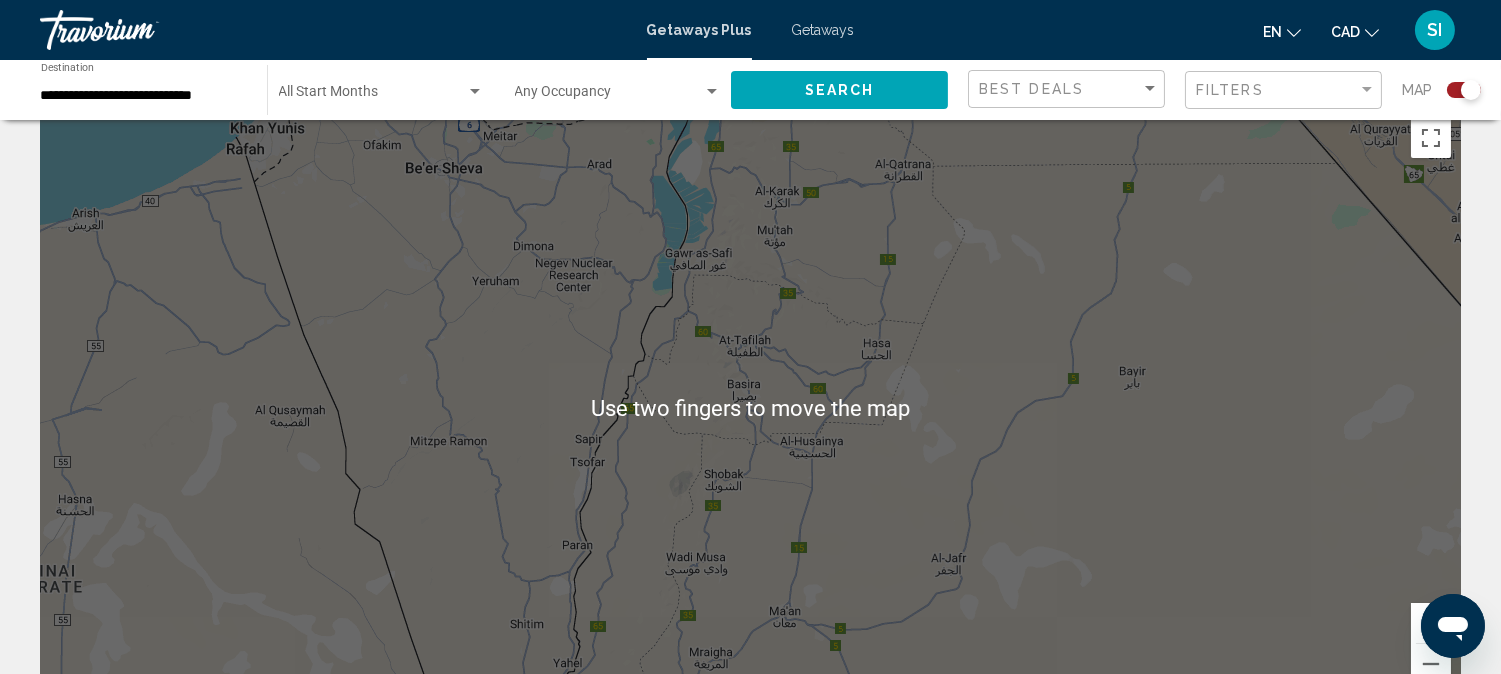 scroll, scrollTop: 0, scrollLeft: 0, axis: both 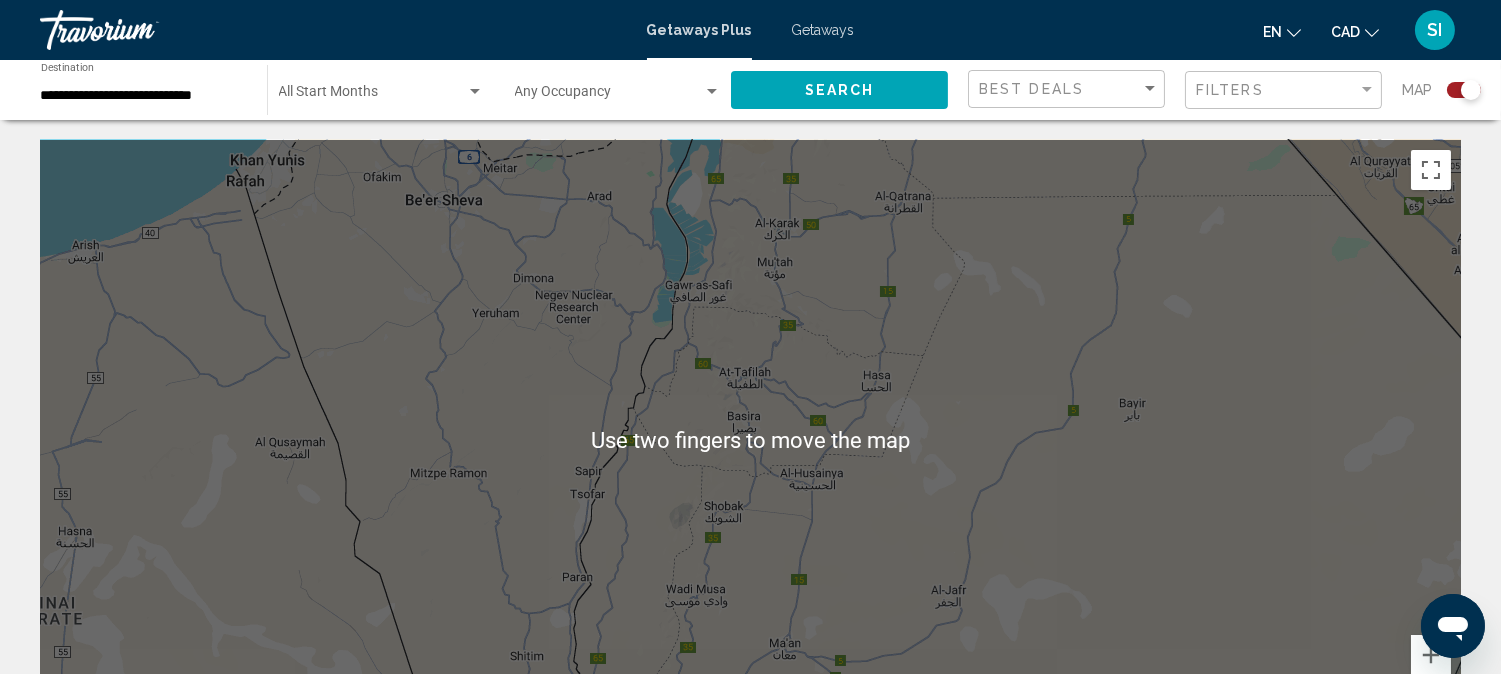click on "To navigate, press the arrow keys. To activate drag with keyboard, press Alt + Enter. Once in keyboard drag state, use the arrow keys to move the marker. To complete the drag, press the Enter key. To cancel, press Escape." at bounding box center [750, 440] 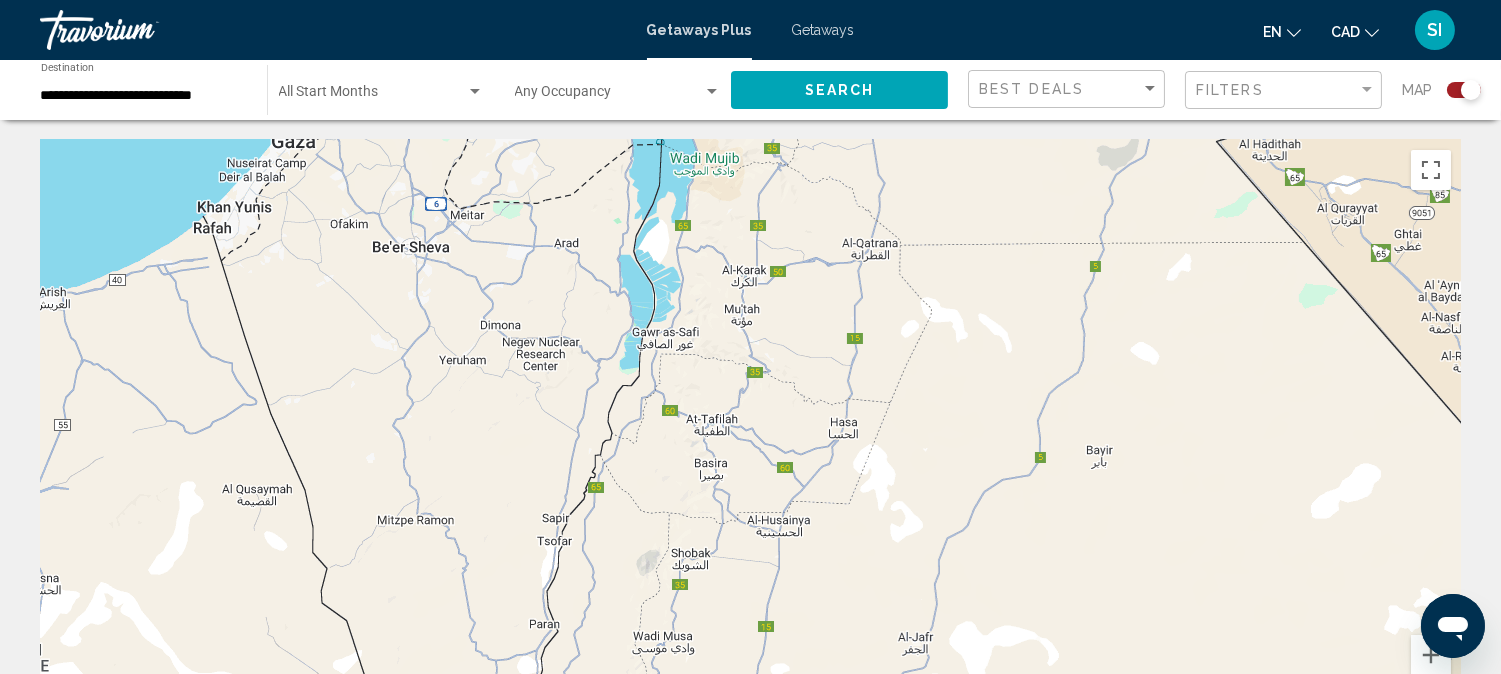 drag, startPoint x: 160, startPoint y: 385, endPoint x: 116, endPoint y: 442, distance: 72.00694 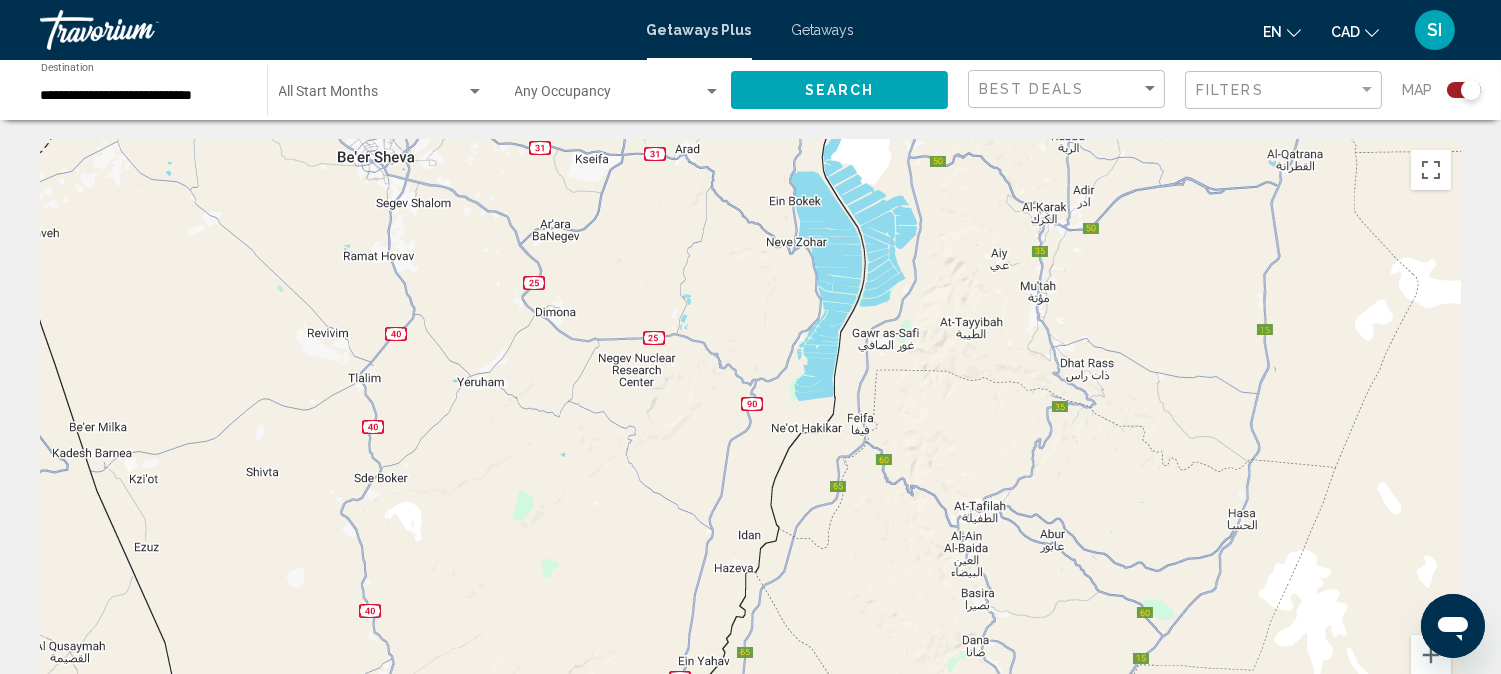 click on "To navigate, press the arrow keys. To activate drag with keyboard, press Alt + Enter. Once in keyboard drag state, use the arrow keys to move the marker. To complete the drag, press the Enter key. To cancel, press Escape." at bounding box center (750, 440) 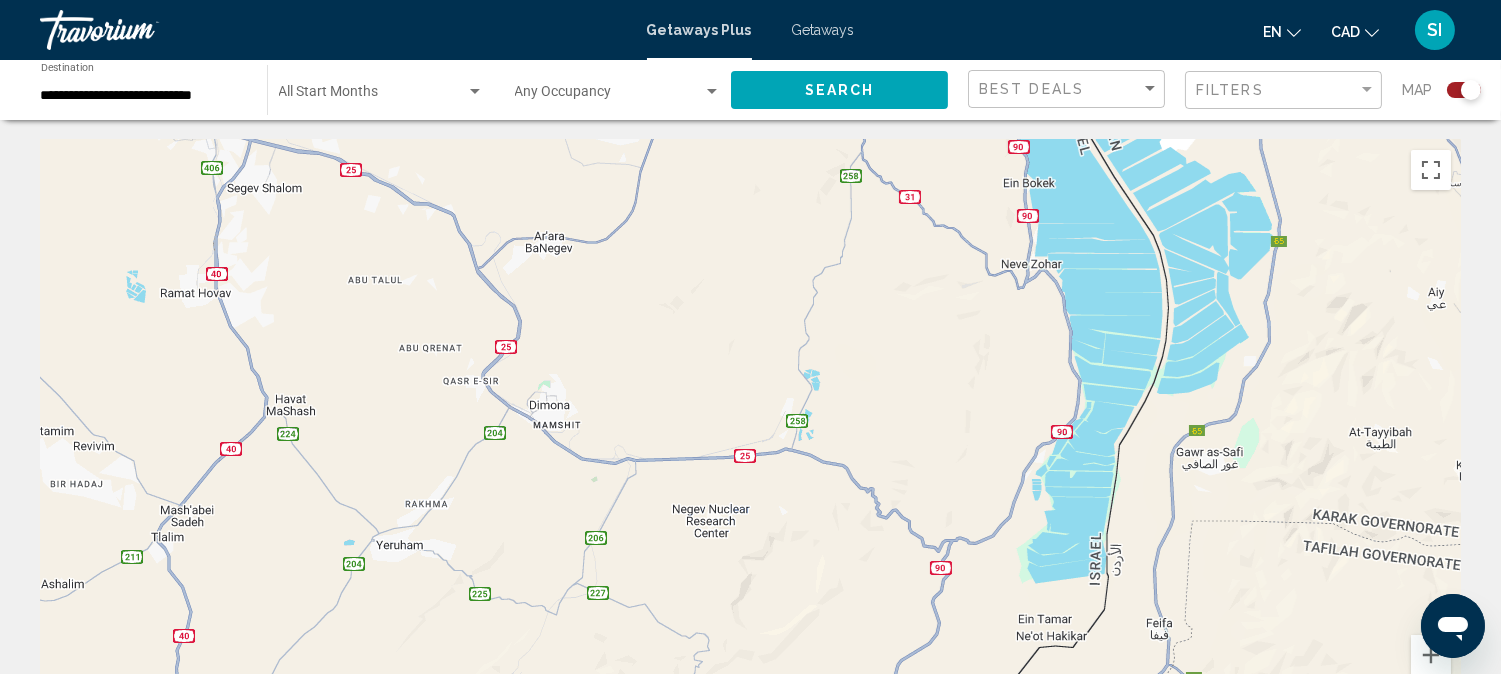 click on "To navigate, press the arrow keys. To activate drag with keyboard, press Alt + Enter. Once in keyboard drag state, use the arrow keys to move the marker. To complete the drag, press the Enter key. To cancel, press Escape." at bounding box center (750, 440) 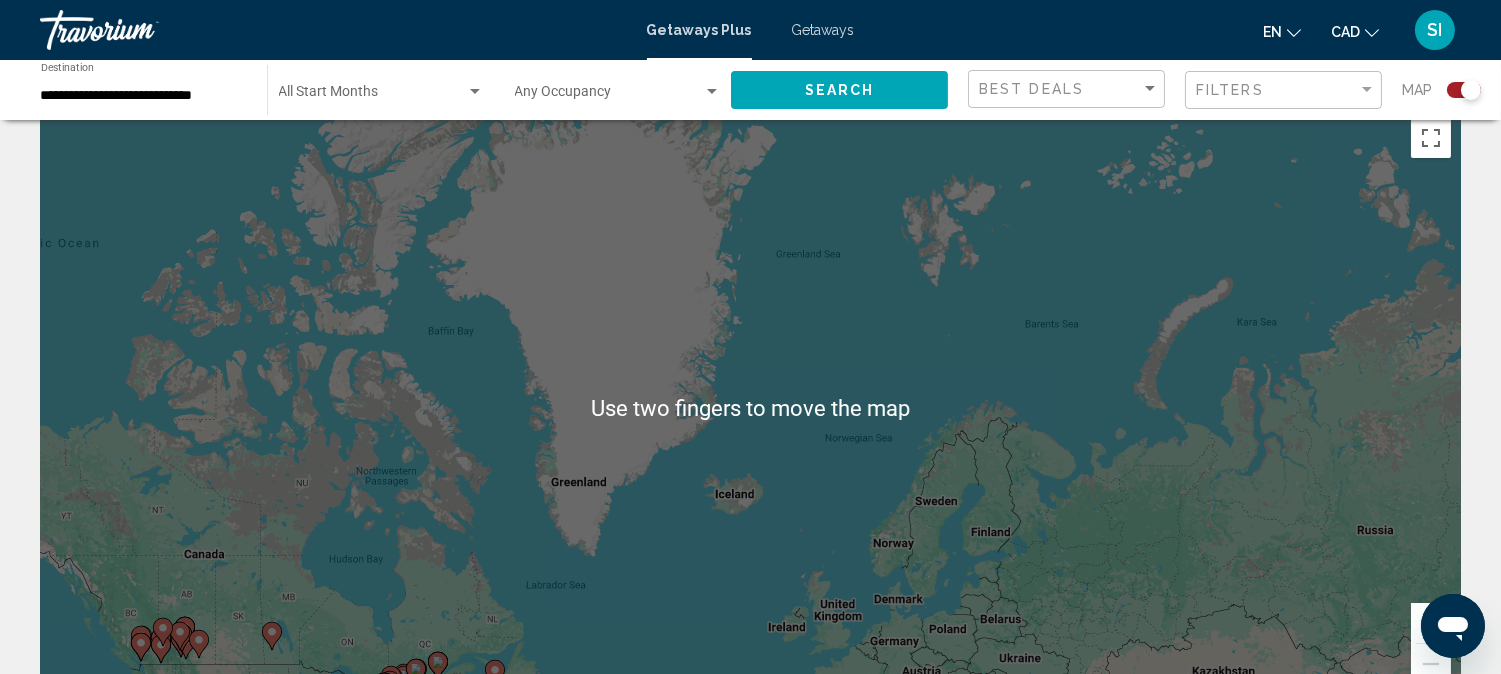 click on "To navigate, press the arrow keys. To activate drag with keyboard, press Alt + Enter. Once in keyboard drag state, use the arrow keys to move the marker. To complete the drag, press the Enter key. To cancel, press Escape." at bounding box center (750, 408) 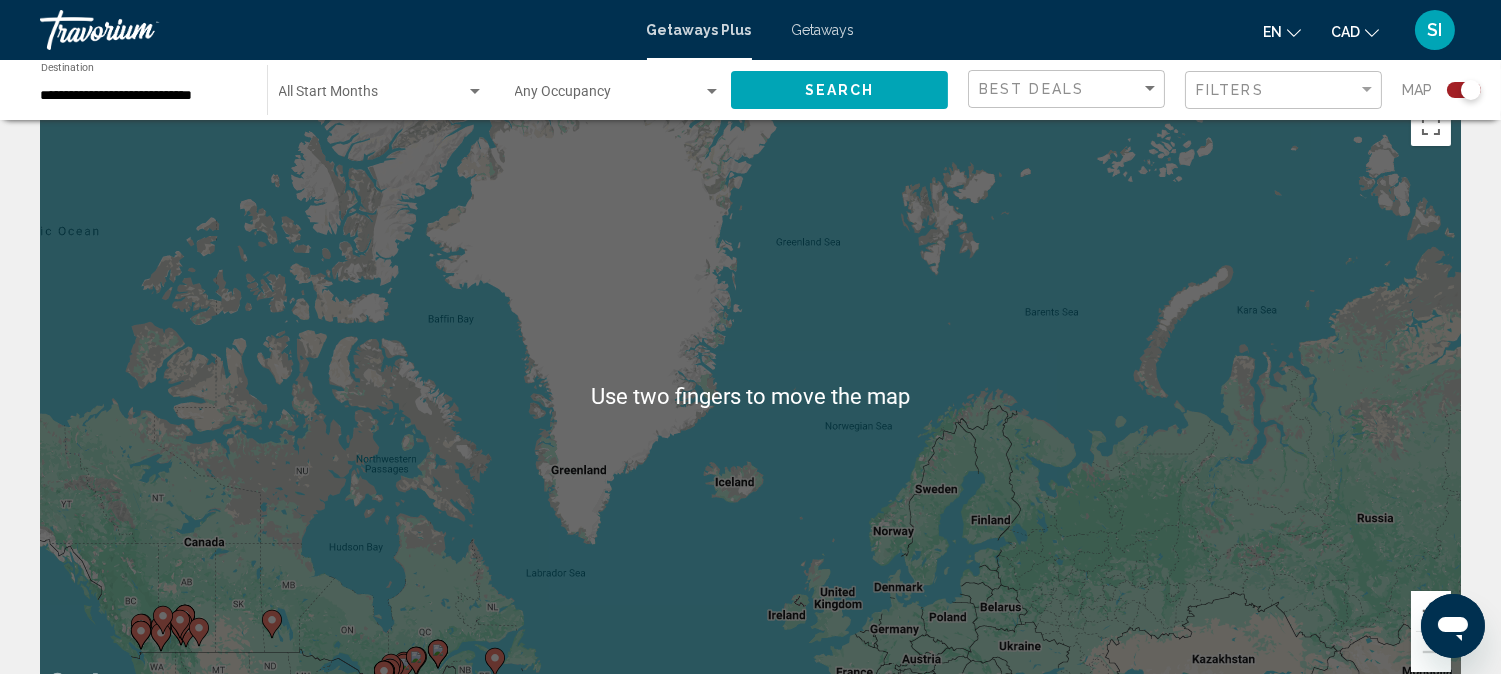 scroll, scrollTop: 46, scrollLeft: 0, axis: vertical 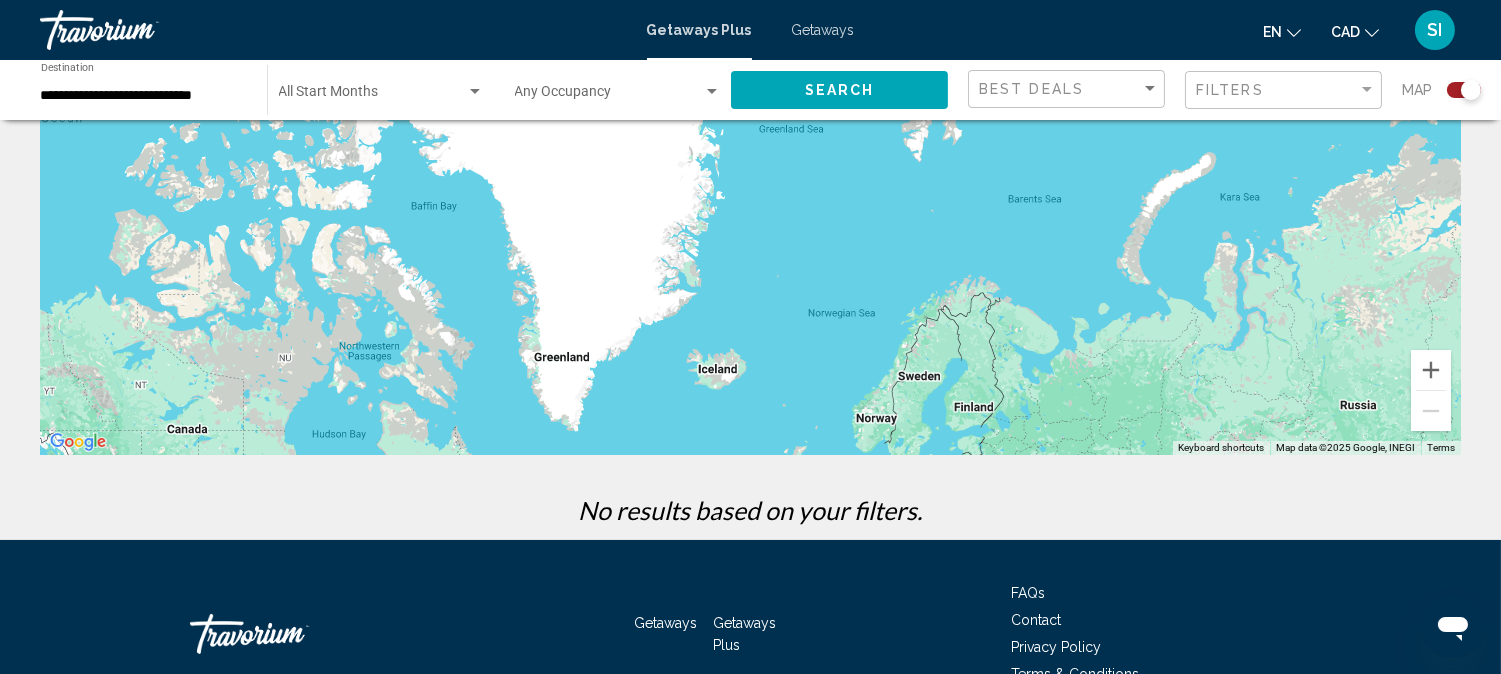 click on "To navigate, press the arrow keys. To activate drag with keyboard, press Alt + Enter. Once in keyboard drag state, use the arrow keys to move the marker. To complete the drag, press the Enter key. To cancel, press Escape." at bounding box center [750, 155] 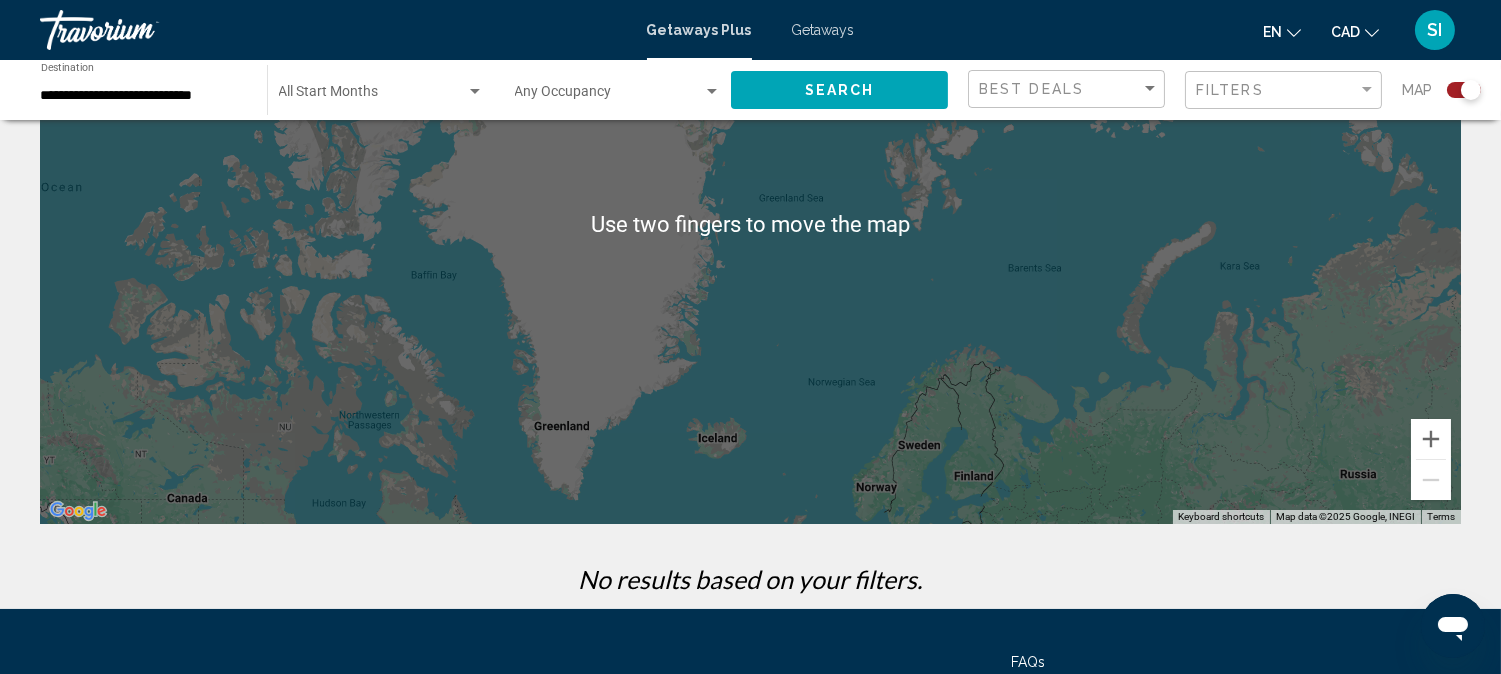 scroll, scrollTop: 215, scrollLeft: 0, axis: vertical 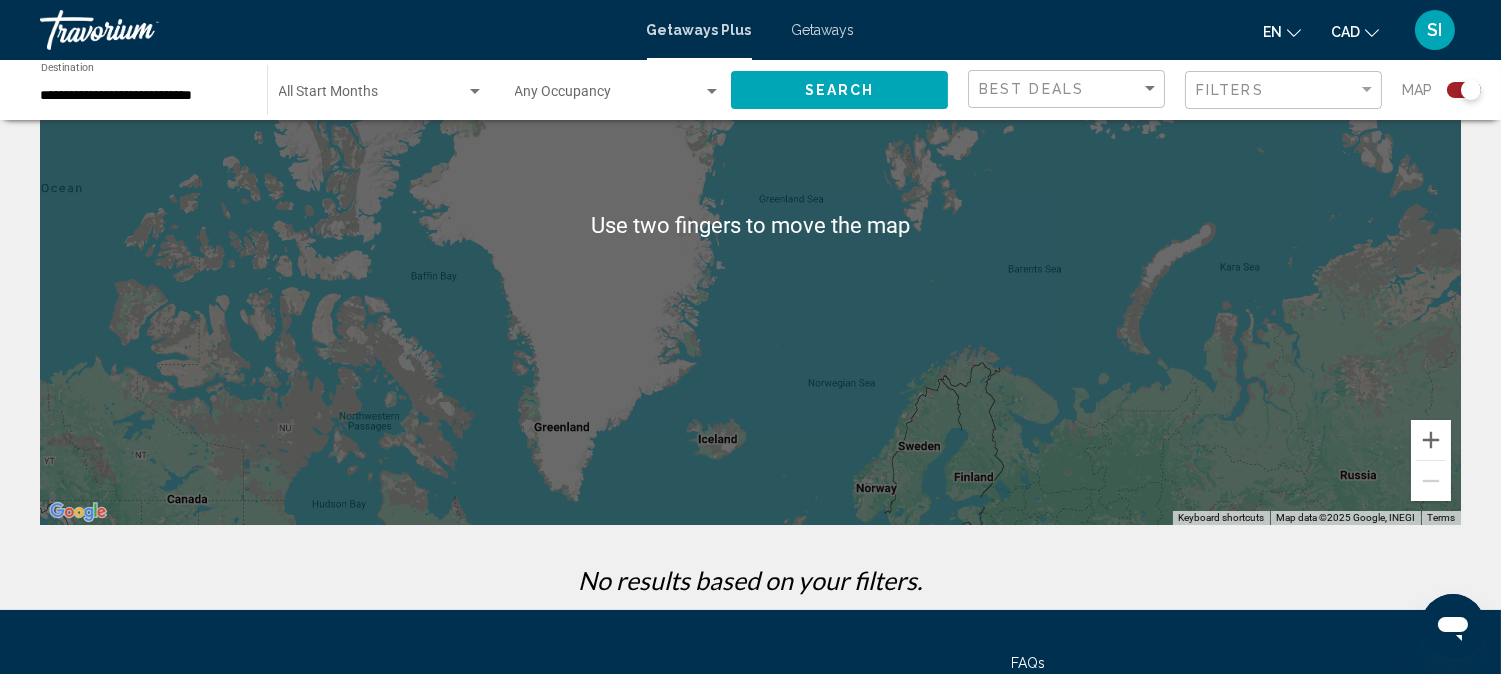 click on "To navigate, press the arrow keys. To activate drag with keyboard, press Alt + Enter. Once in keyboard drag state, use the arrow keys to move the marker. To complete the drag, press the Enter key. To cancel, press Escape." at bounding box center [750, 225] 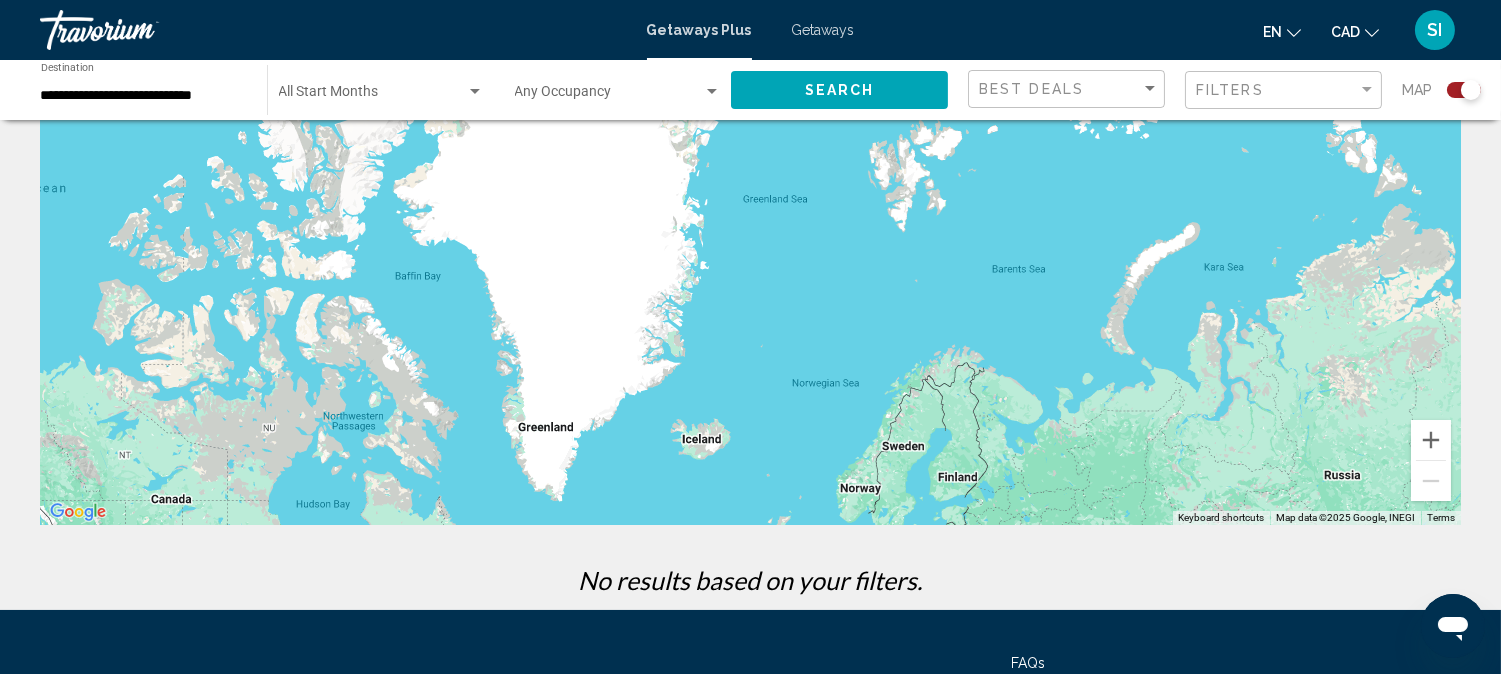 drag, startPoint x: 361, startPoint y: 354, endPoint x: 376, endPoint y: 426, distance: 73.545906 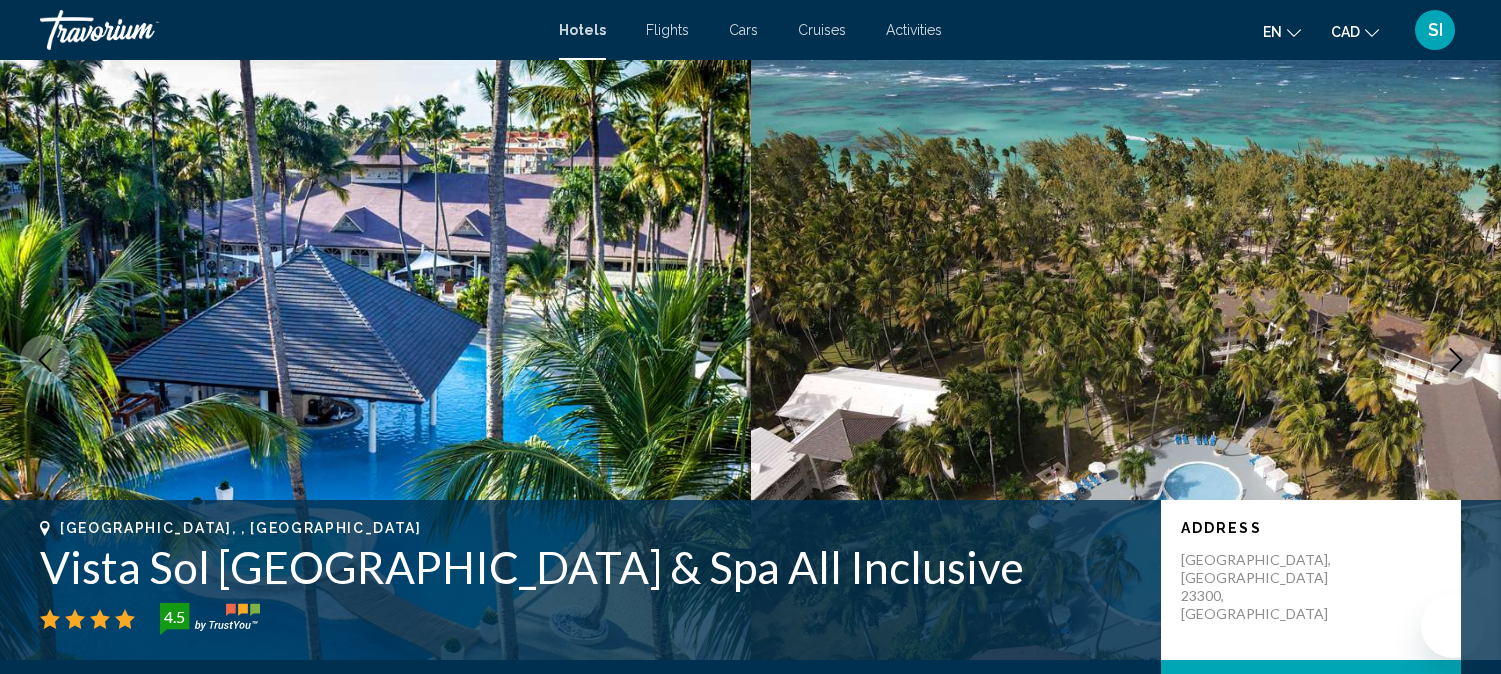 scroll, scrollTop: 0, scrollLeft: 0, axis: both 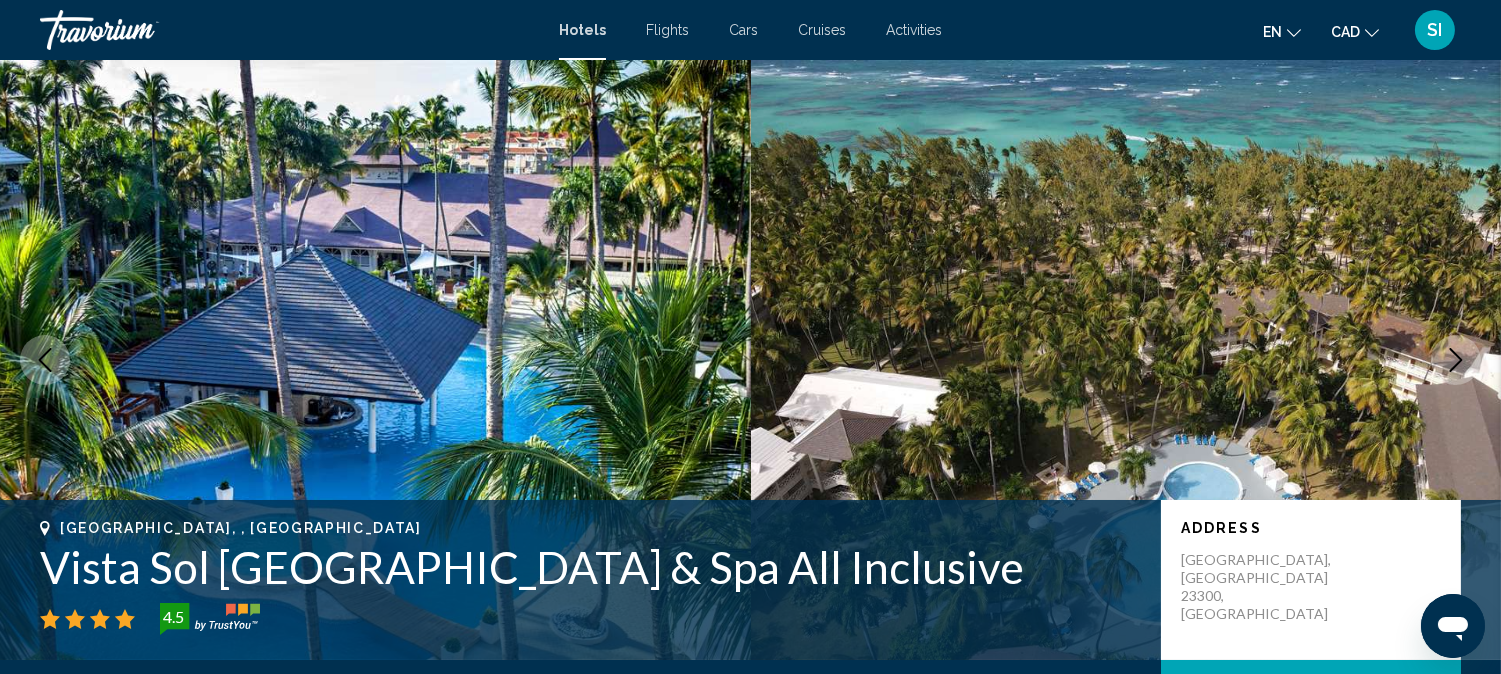 click at bounding box center (1126, 360) 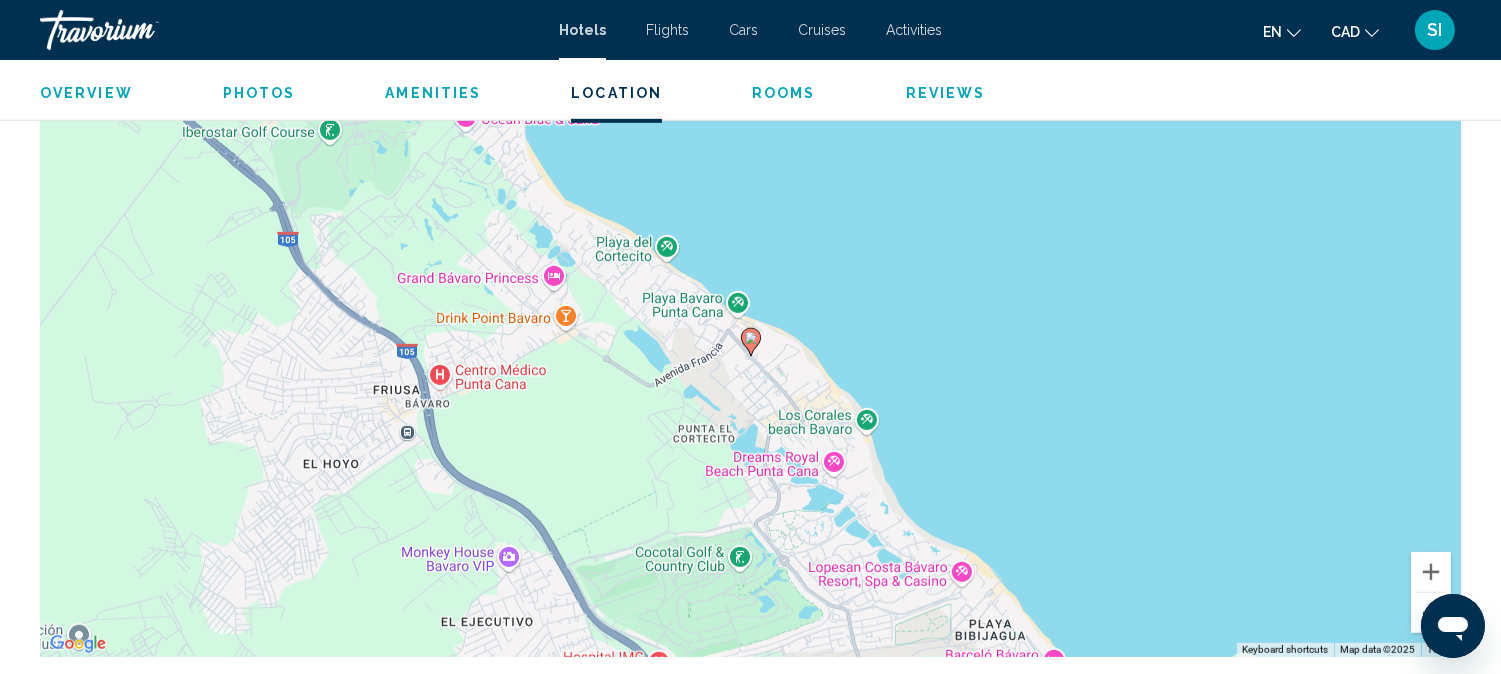 scroll, scrollTop: 2000, scrollLeft: 0, axis: vertical 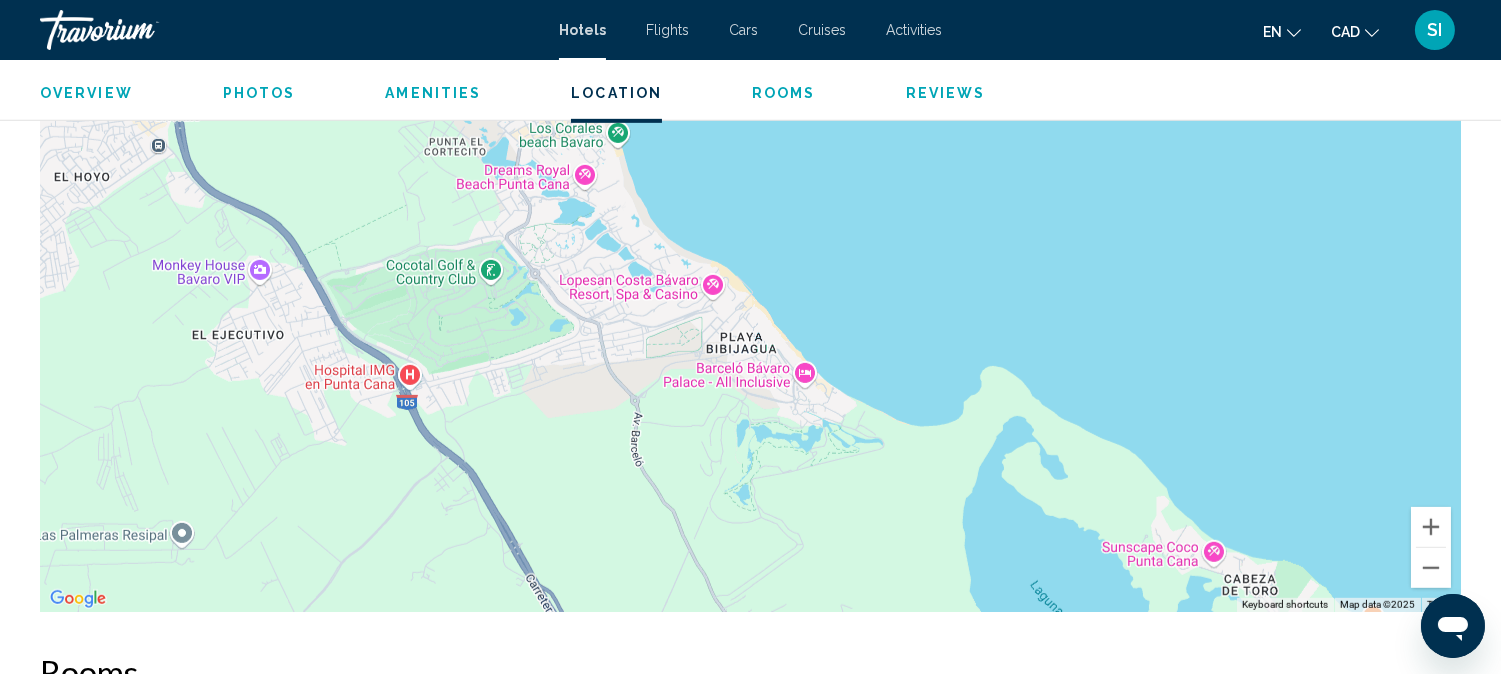 click on "To navigate, press the arrow keys. To activate drag with keyboard, press Alt + Enter. Once in keyboard drag state, use the arrow keys to move the marker. To complete the drag, press the Enter key. To cancel, press Escape." at bounding box center [750, 312] 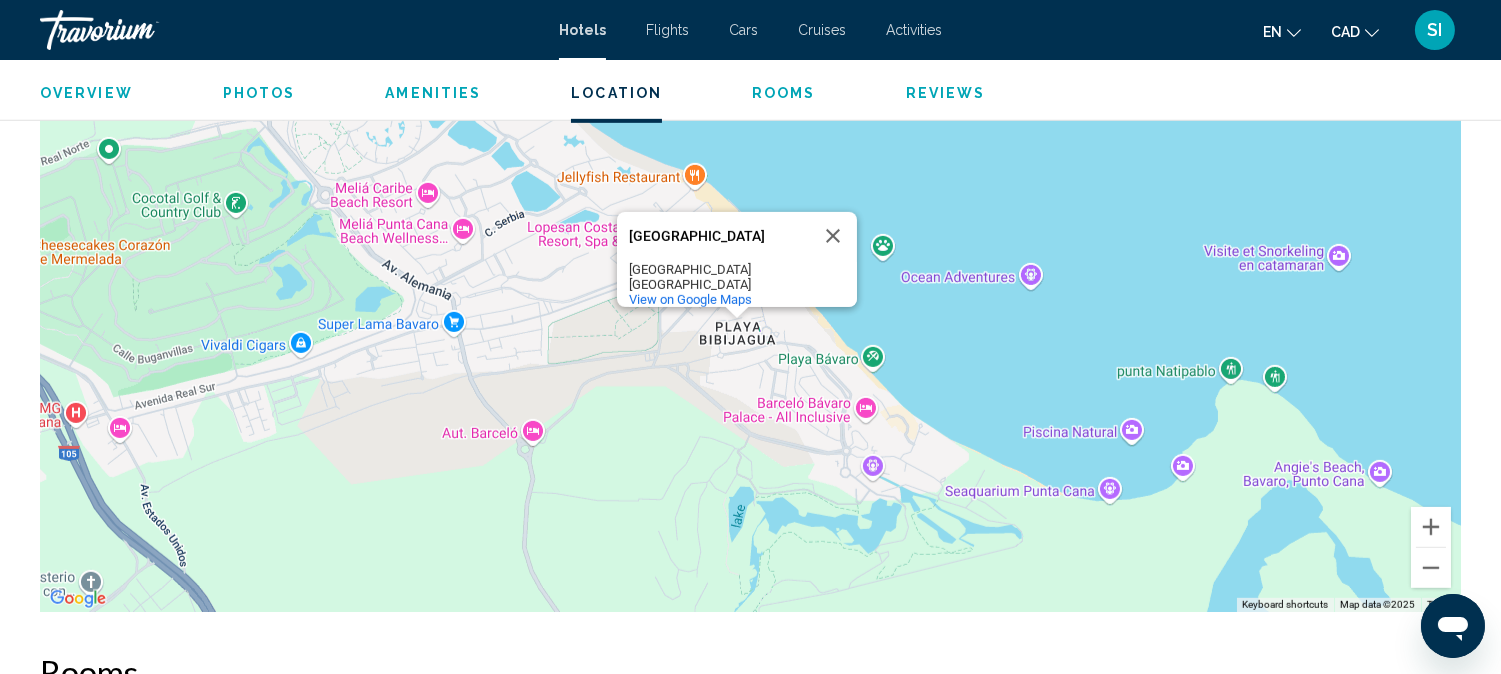 click on "To navigate, press the arrow keys.     Playa Bibijagua                     Playa Bibijagua                 23000 Punta Cana Dominican Republic              View on Google Maps" at bounding box center [750, 312] 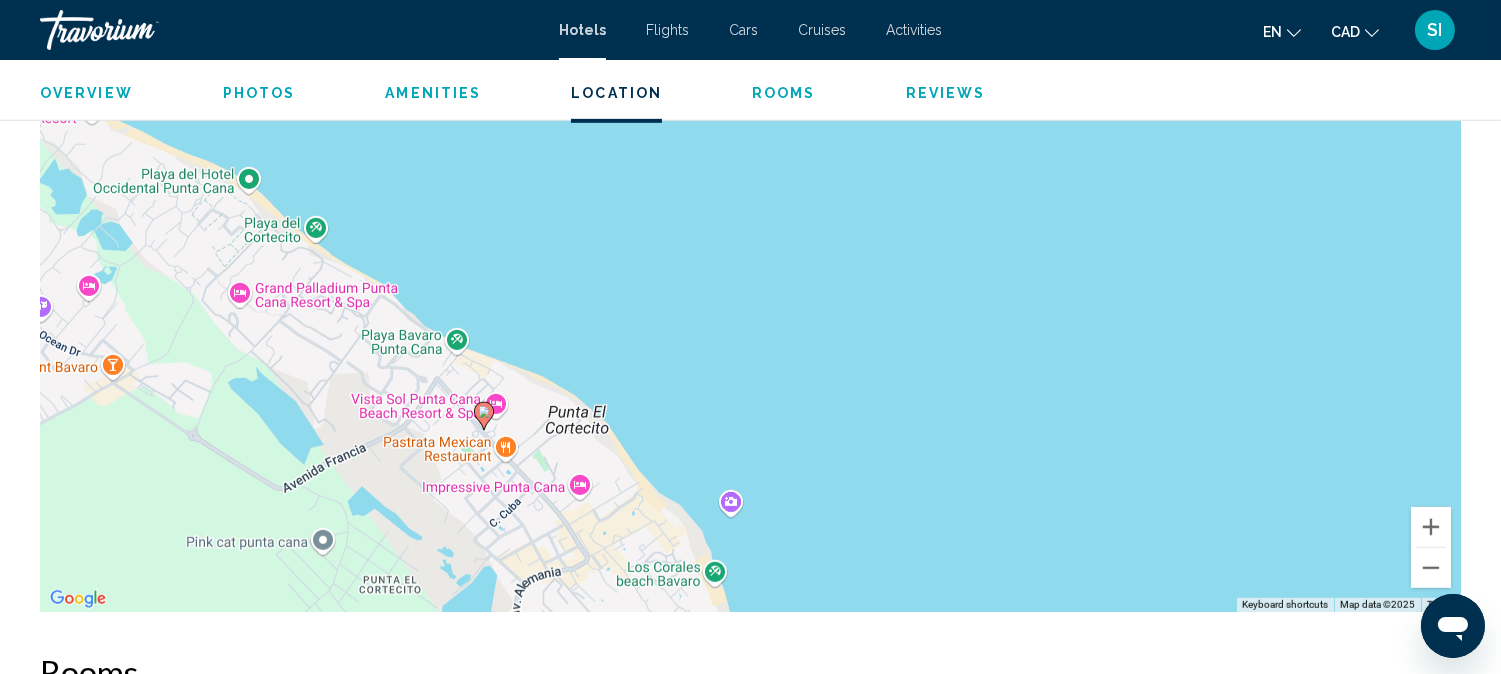 click on "To navigate, press the arrow keys. To activate drag with keyboard, press Alt + Enter. Once in keyboard drag state, use the arrow keys to move the marker. To complete the drag, press the Enter key. To cancel, press Escape.     Playa Bibijagua                     Playa Bibijagua                 23000 Punta Cana Dominican Republic              View on Google Maps" at bounding box center [750, 312] 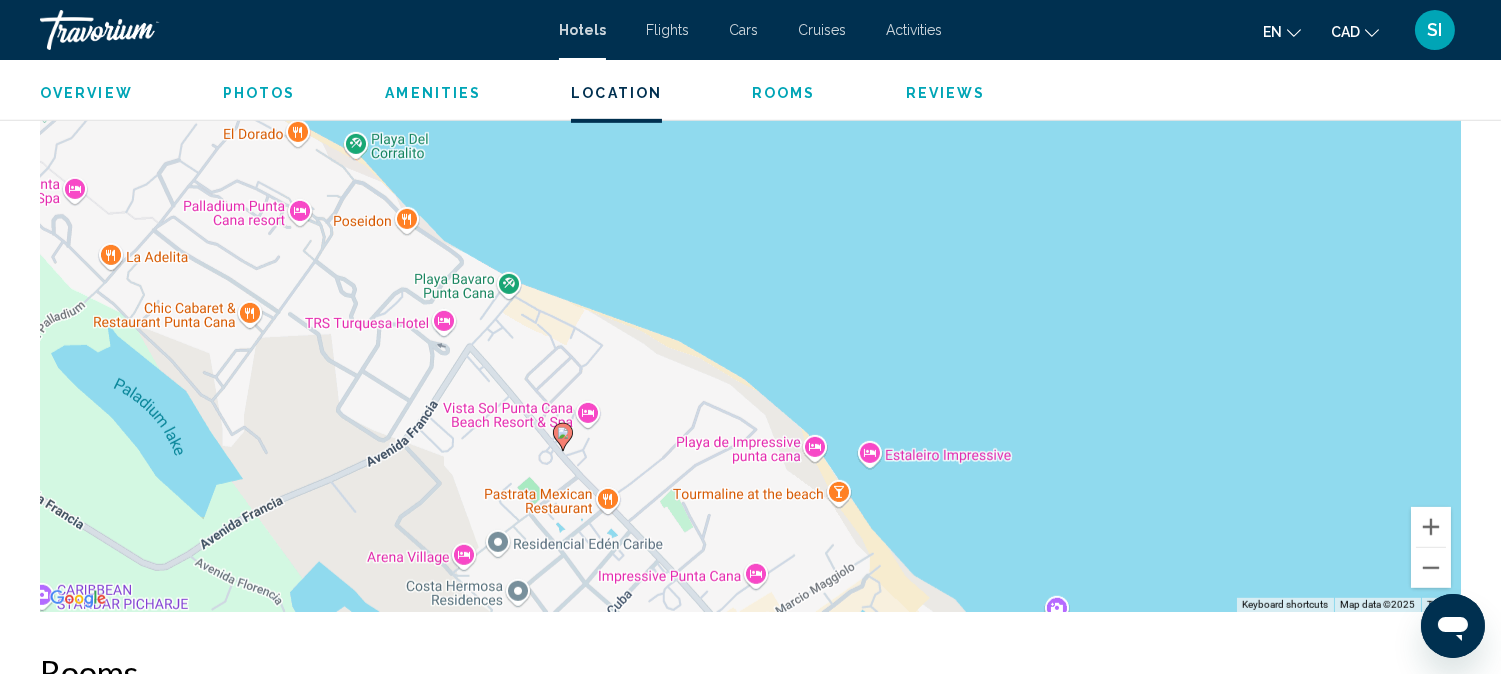 click on "To navigate, press the arrow keys. To activate drag with keyboard, press Alt + Enter. Once in keyboard drag state, use the arrow keys to move the marker. To complete the drag, press the Enter key. To cancel, press Escape.     Playa Bibijagua                     Playa Bibijagua                 23000 Punta Cana Dominican Republic              View on Google Maps" at bounding box center [750, 312] 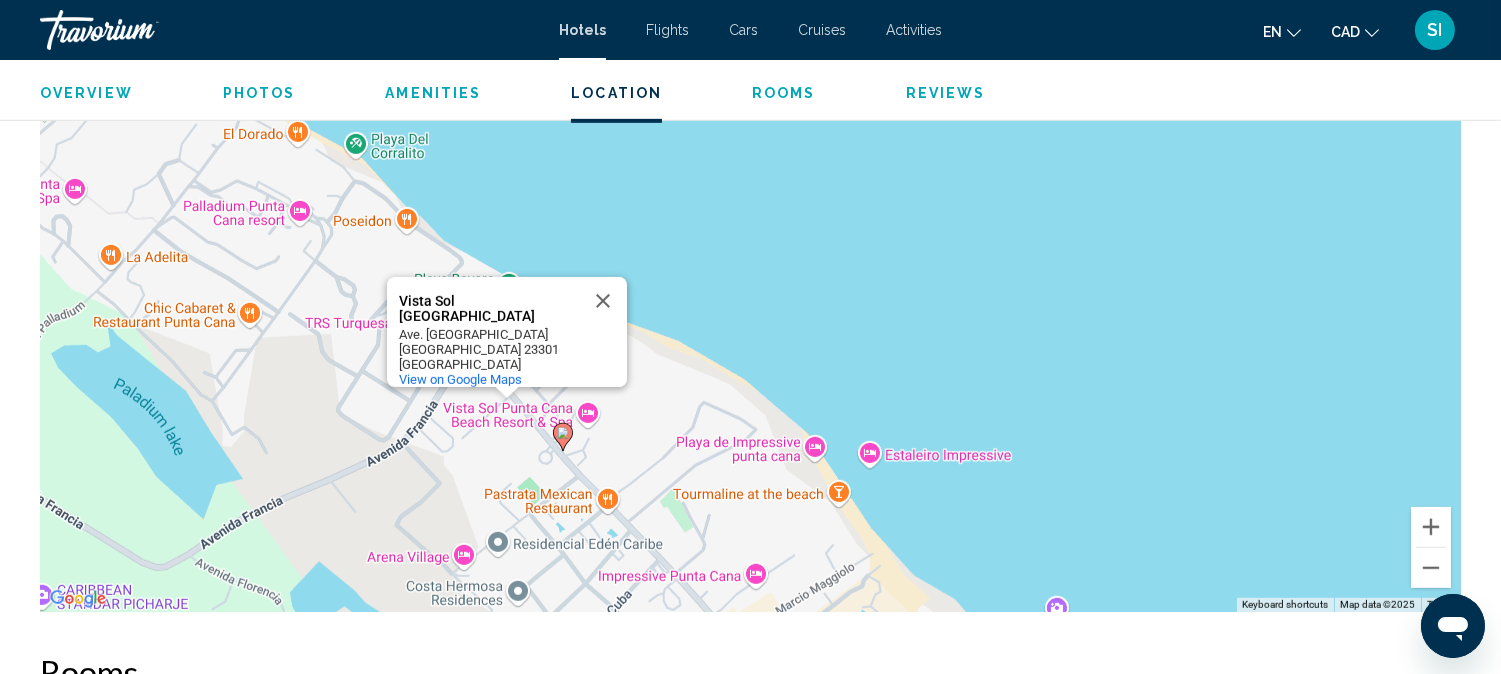 click on "To navigate, press the arrow keys. To activate drag with keyboard, press Alt + Enter. Once in keyboard drag state, use the arrow keys to move the marker. To complete the drag, press the Enter key. To cancel, press Escape.     Vista Sol Punta Cana Beach Resort & Spa                     Vista Sol Punta Cana Beach Resort & Spa                 Ave. Alemania Punta Cana 23301 Dominican Republic              View on Google Maps" at bounding box center [750, 312] 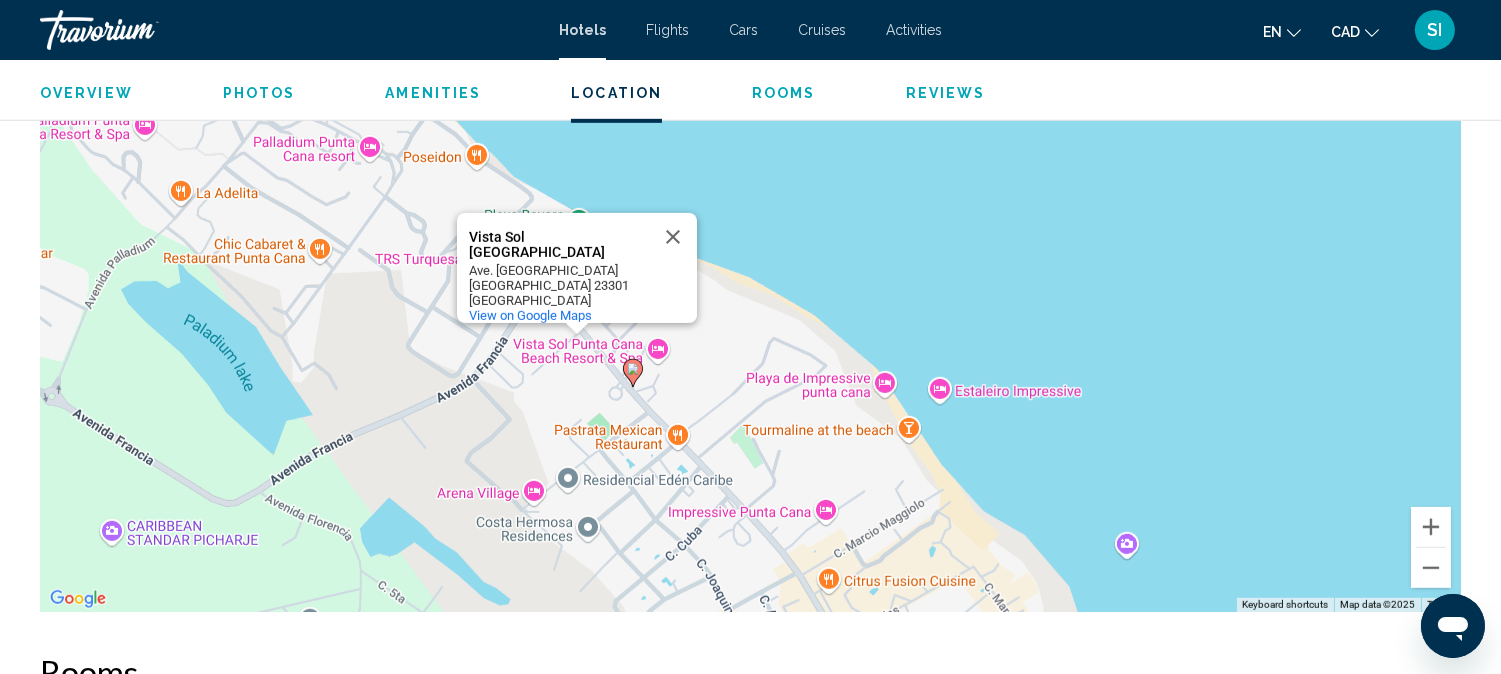 click on "To navigate, press the arrow keys. To activate drag with keyboard, press Alt + Enter. Once in keyboard drag state, use the arrow keys to move the marker. To complete the drag, press the Enter key. To cancel, press Escape.     Vista Sol Punta Cana Beach Resort & Spa                     Vista Sol Punta Cana Beach Resort & Spa                 Ave. Alemania Punta Cana 23301 Dominican Republic              View on Google Maps" at bounding box center [750, 312] 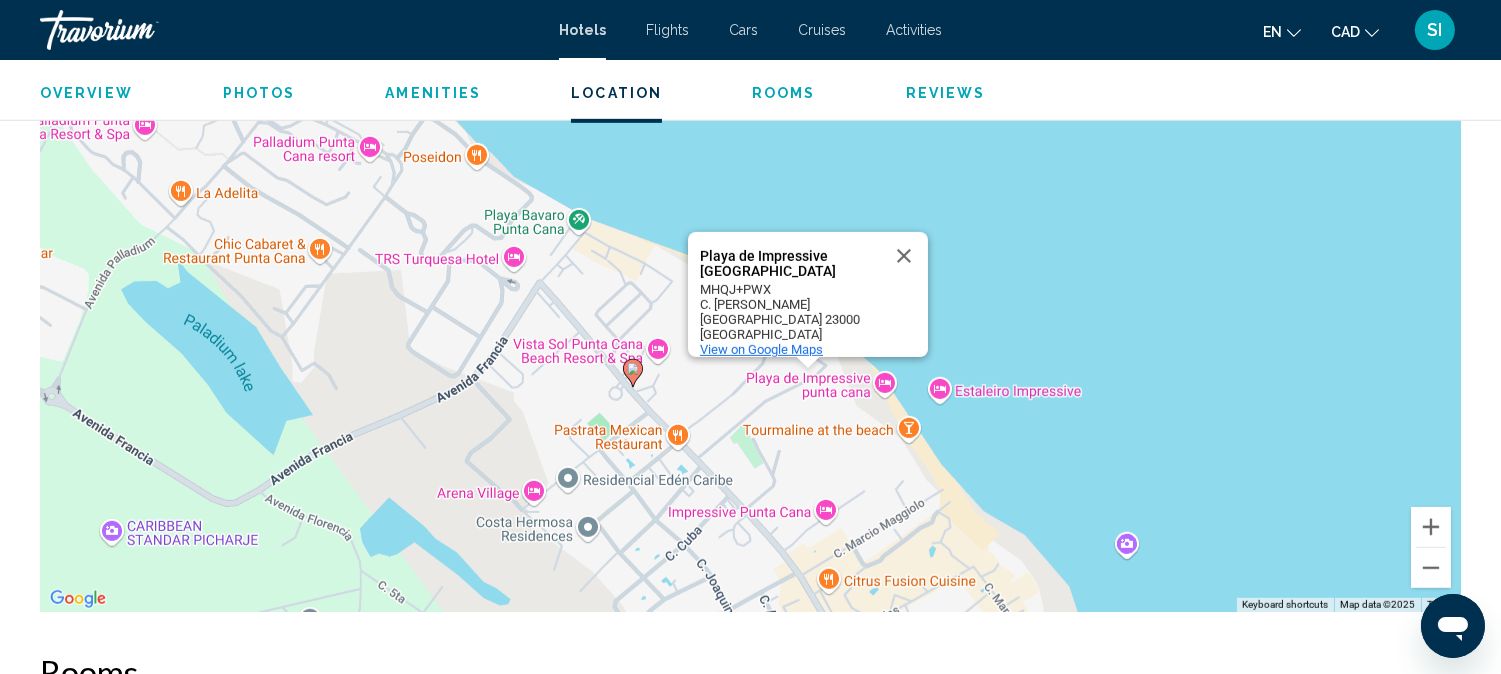 click on "View on Google Maps" at bounding box center (761, 349) 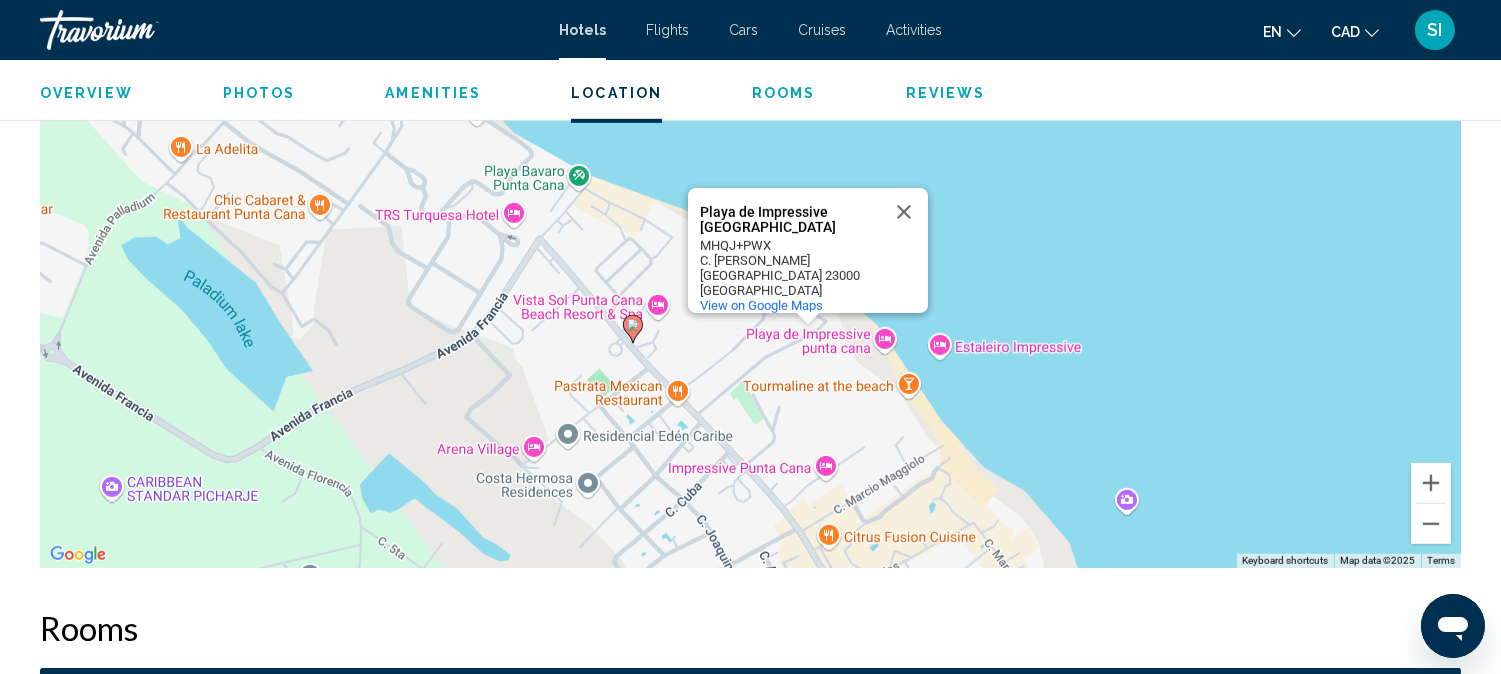 scroll, scrollTop: 2088, scrollLeft: 0, axis: vertical 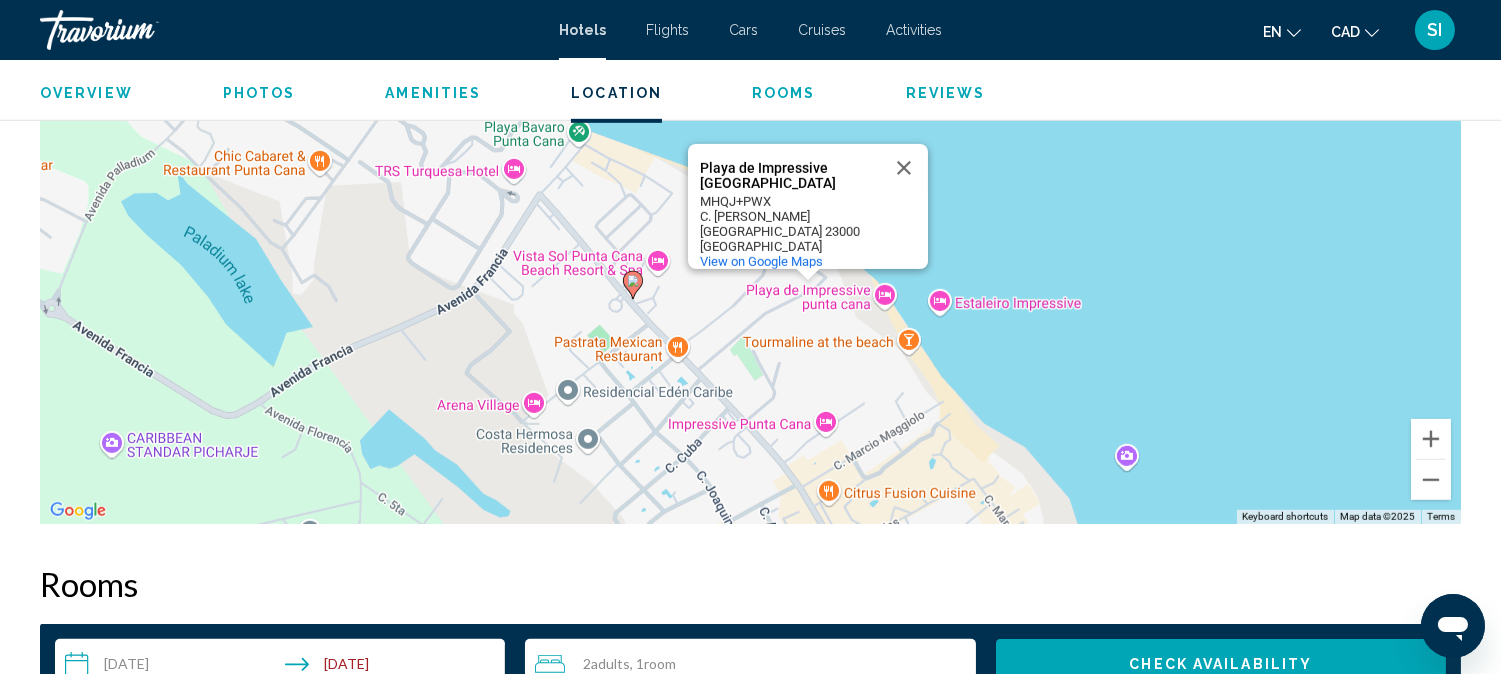 click on "To navigate, press the arrow keys. To activate drag with keyboard, press Alt + Enter. Once in keyboard drag state, use the arrow keys to move the marker. To complete the drag, press the Enter key. To cancel, press Escape.     Playa de Impressive punta cana                     Playa de Impressive punta cana                 MHQJ+PWX C. Doña Matilde Punta Cana 23000 Dominican Republic              View on Google Maps" at bounding box center [750, 224] 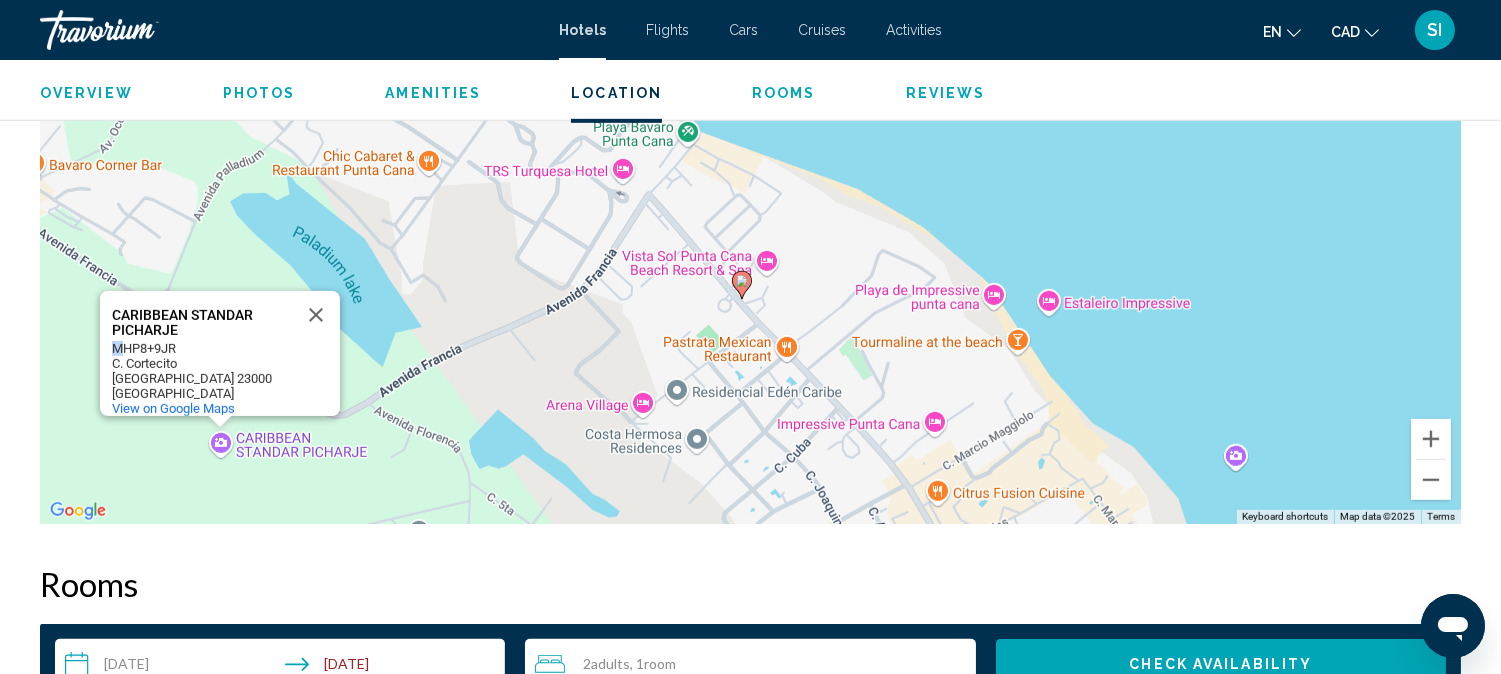 click on "MHP8+9JR" at bounding box center (202, 348) 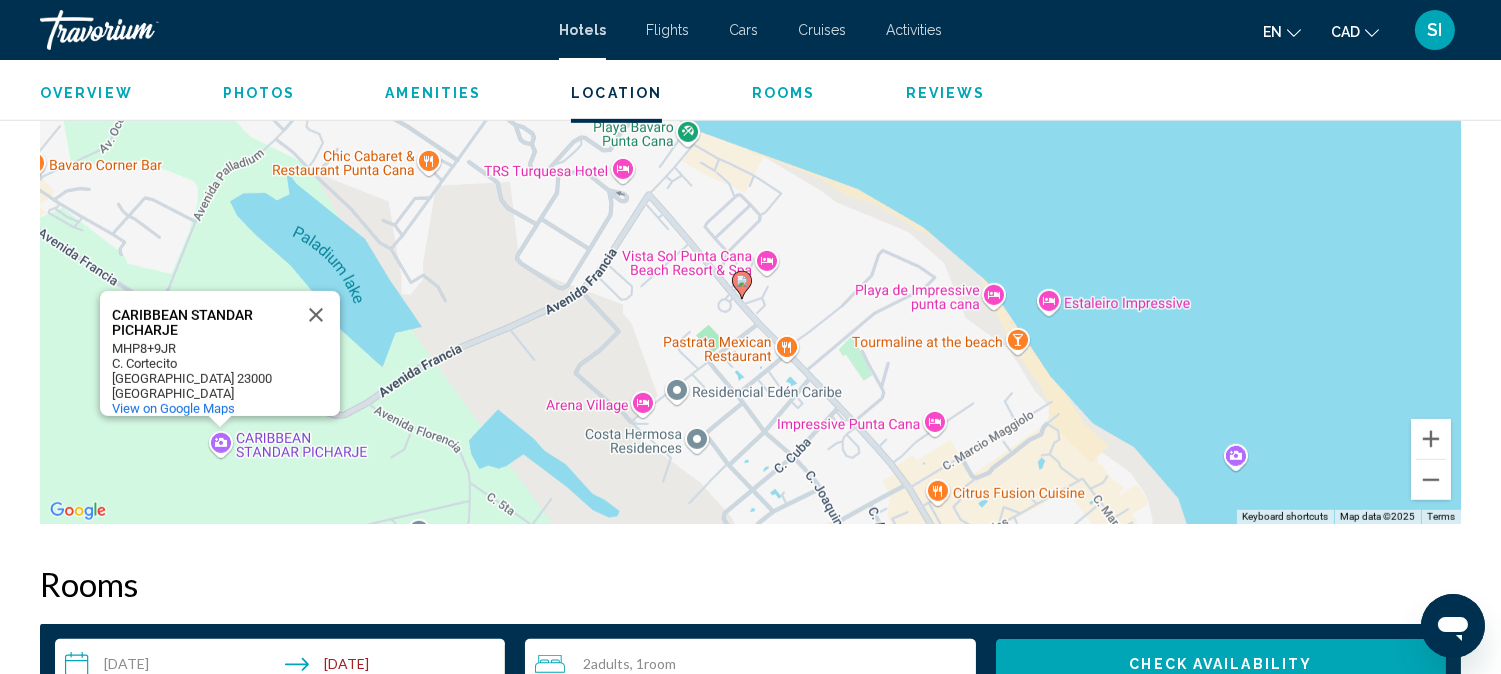 click on "To navigate, press the arrow keys. To activate drag with keyboard, press Alt + Enter. Once in keyboard drag state, use the arrow keys to move the marker. To complete the drag, press the Enter key. To cancel, press Escape.     CARIBBEAN STANDAR PICHARJE                     CARIBBEAN STANDAR PICHARJE                 MHP8+9JR C. Cortecito Punta Cana 23000 Dominican Republic              View on Google Maps" at bounding box center (750, 224) 